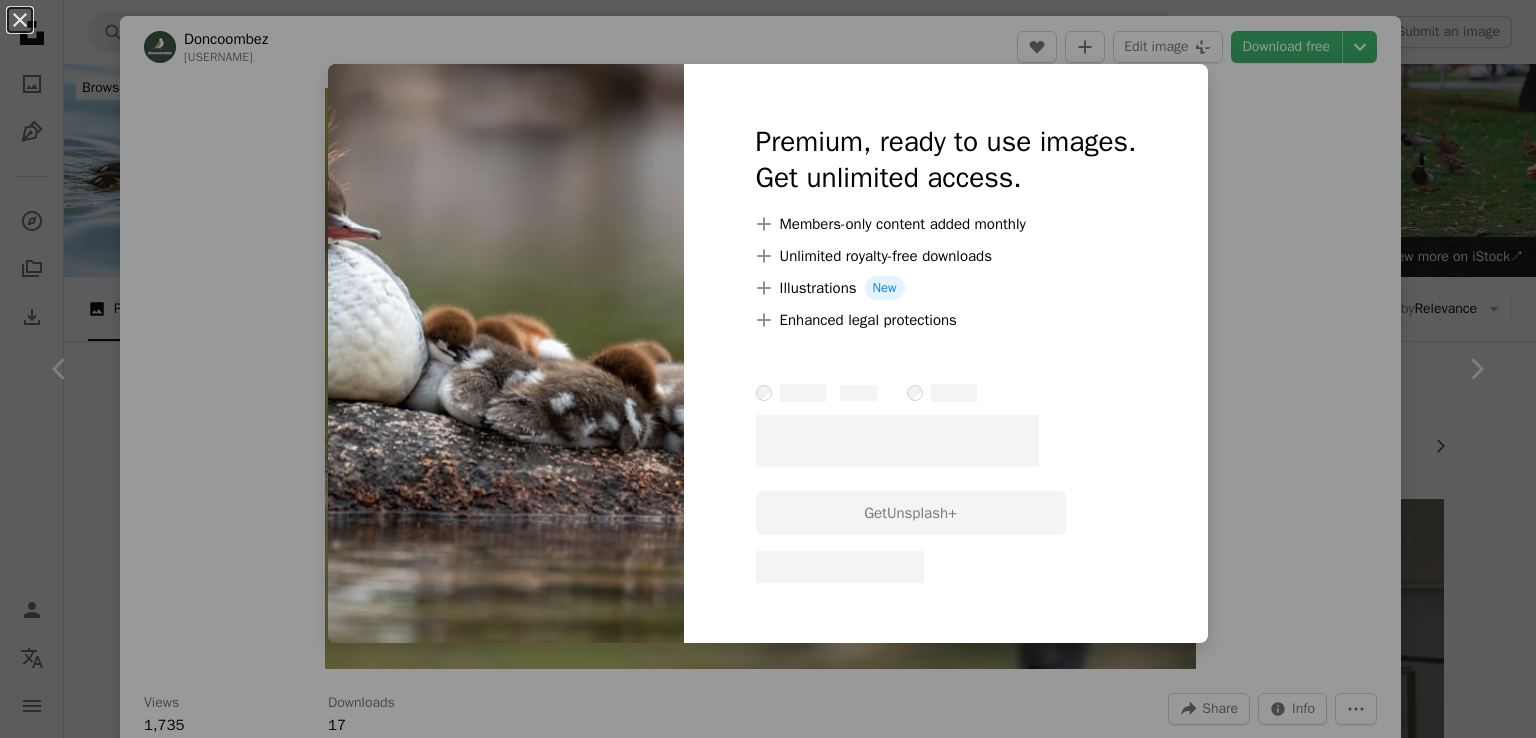 scroll, scrollTop: 800, scrollLeft: 0, axis: vertical 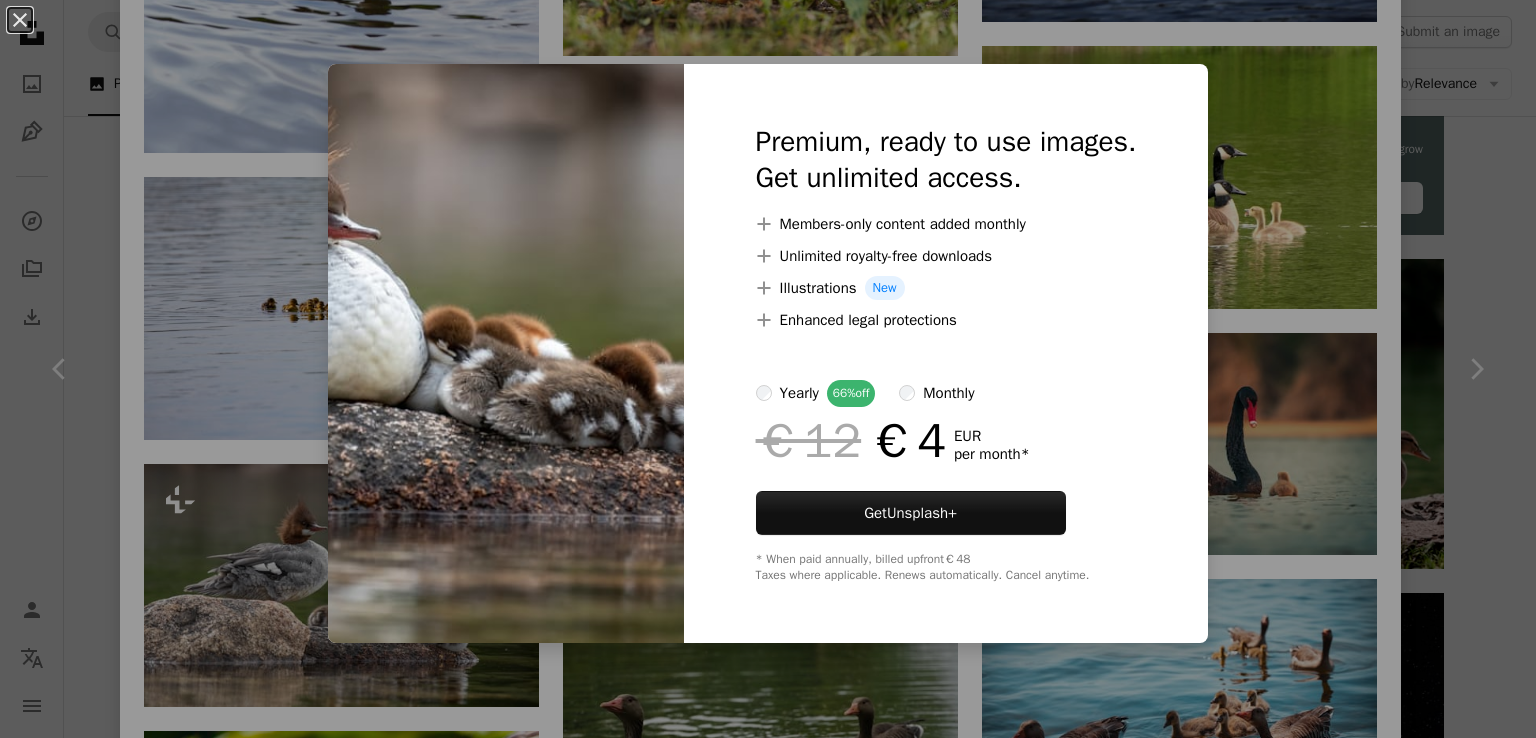 click on "An X shape Premium, ready to use images. Get unlimited access. A plus sign Members-only content added monthly A plus sign Unlimited royalty-free downloads A plus sign Illustrations  New A plus sign Enhanced legal protections yearly 66%  off monthly €12   €4 EUR per month * Get  Unsplash+ * When paid annually, billed upfront  €48 Taxes where applicable. Renews automatically. Cancel anytime." at bounding box center (768, 369) 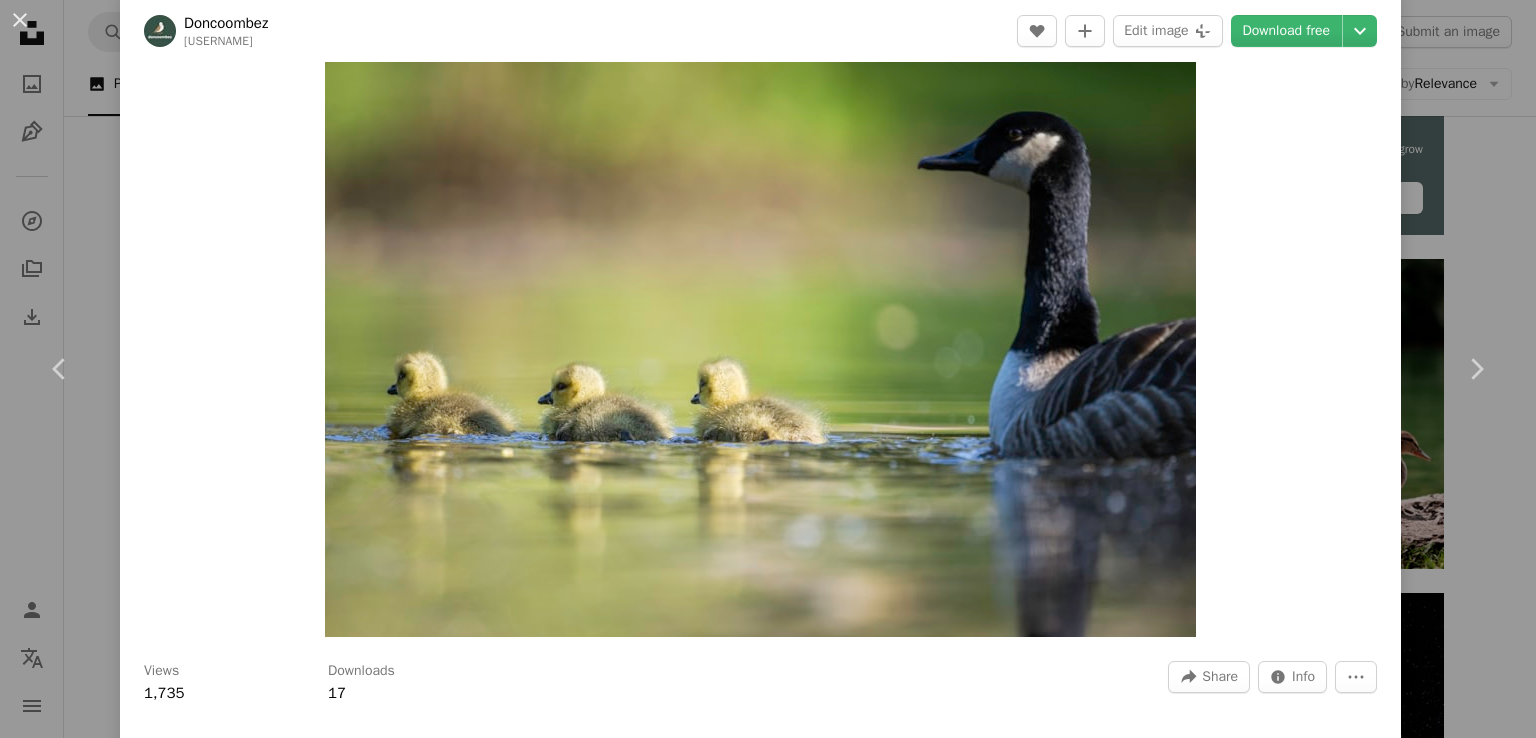 scroll, scrollTop: 0, scrollLeft: 0, axis: both 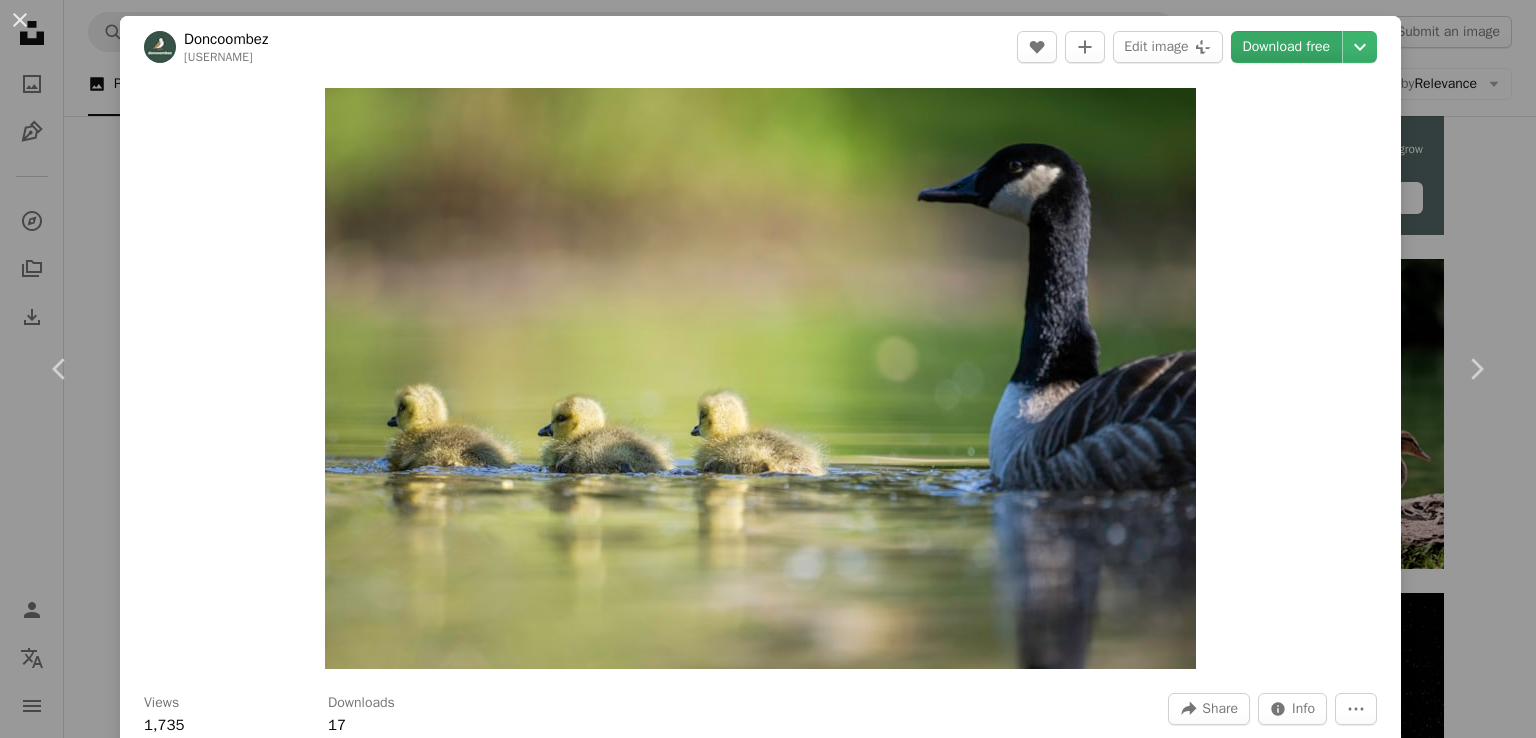click on "Download free" at bounding box center [1287, 47] 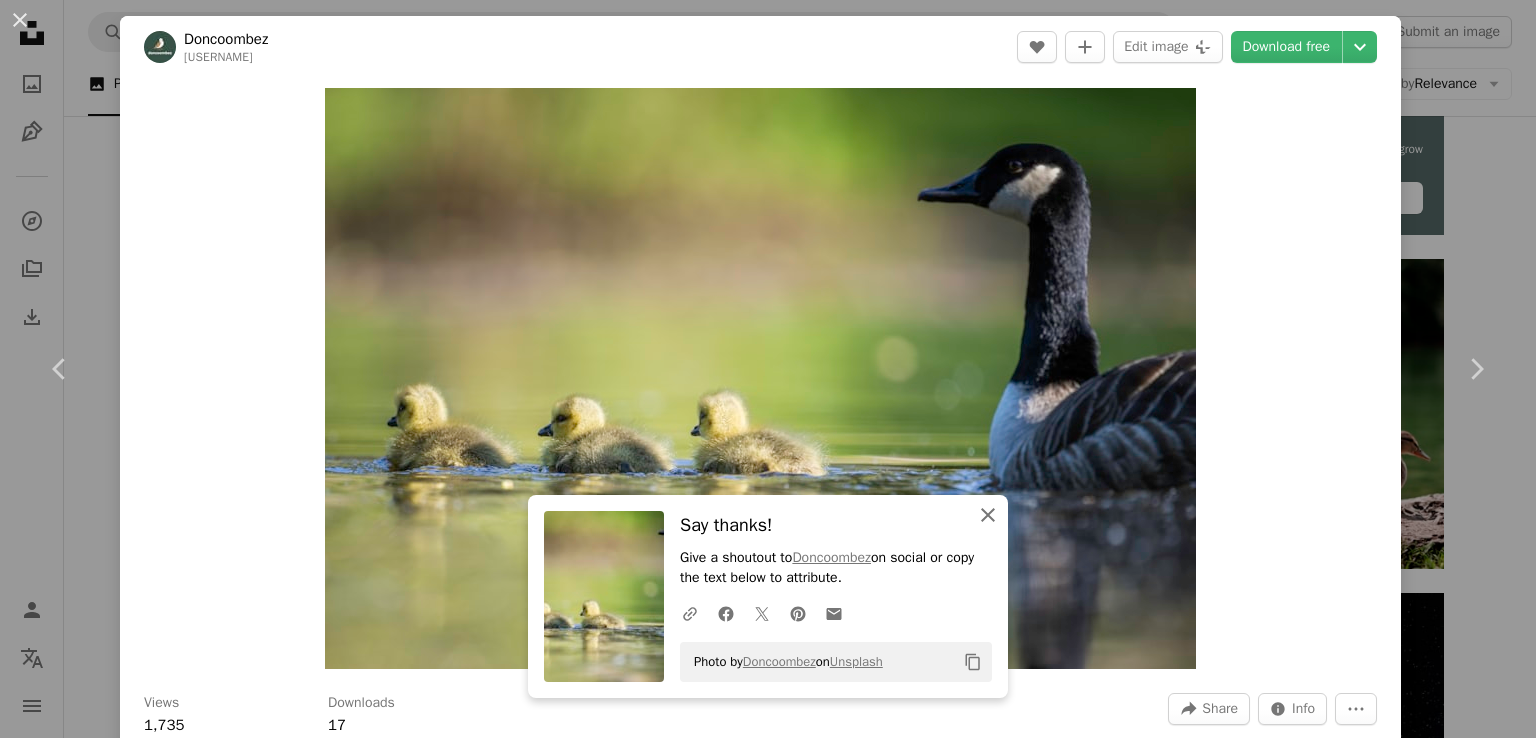 drag, startPoint x: 987, startPoint y: 514, endPoint x: 984, endPoint y: 548, distance: 34.132095 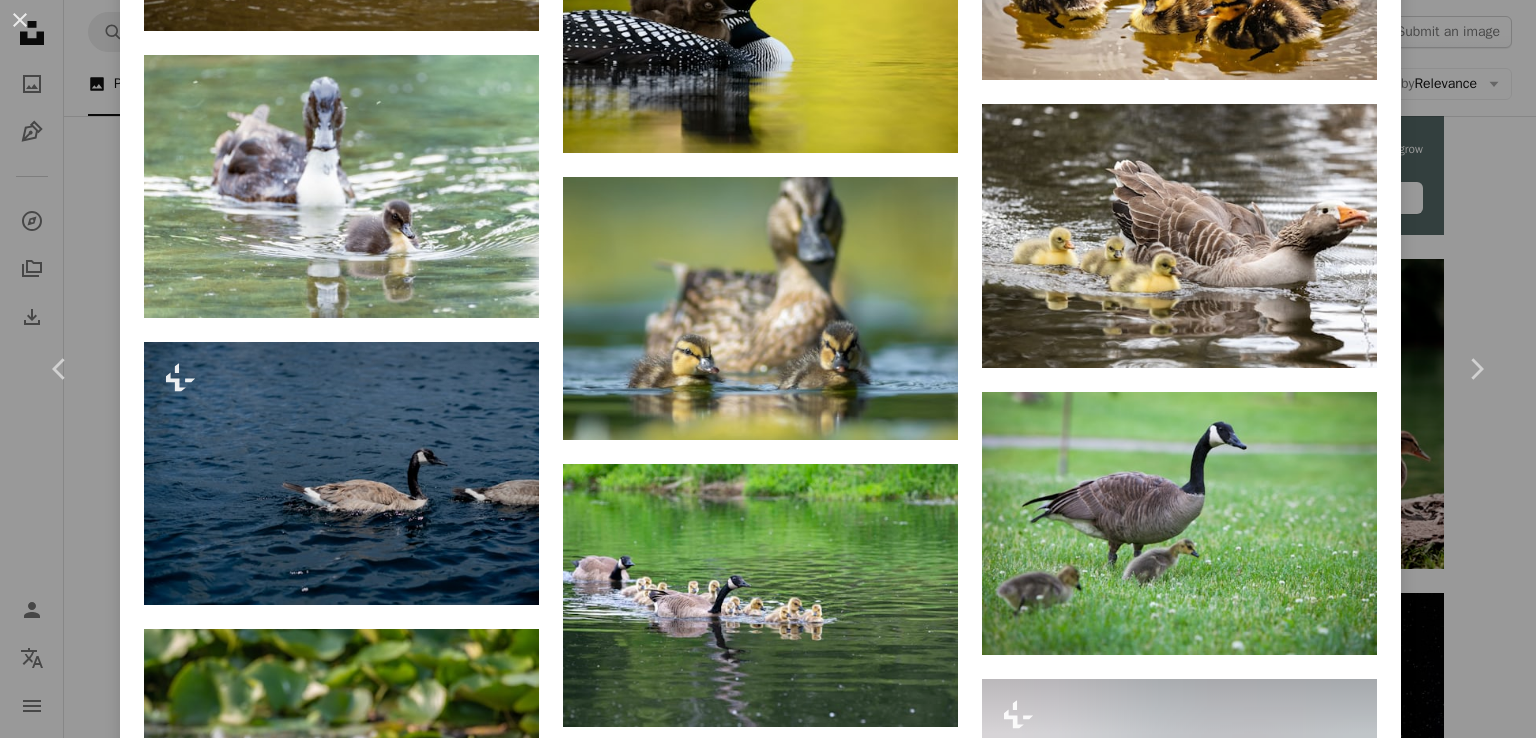 scroll, scrollTop: 5003, scrollLeft: 0, axis: vertical 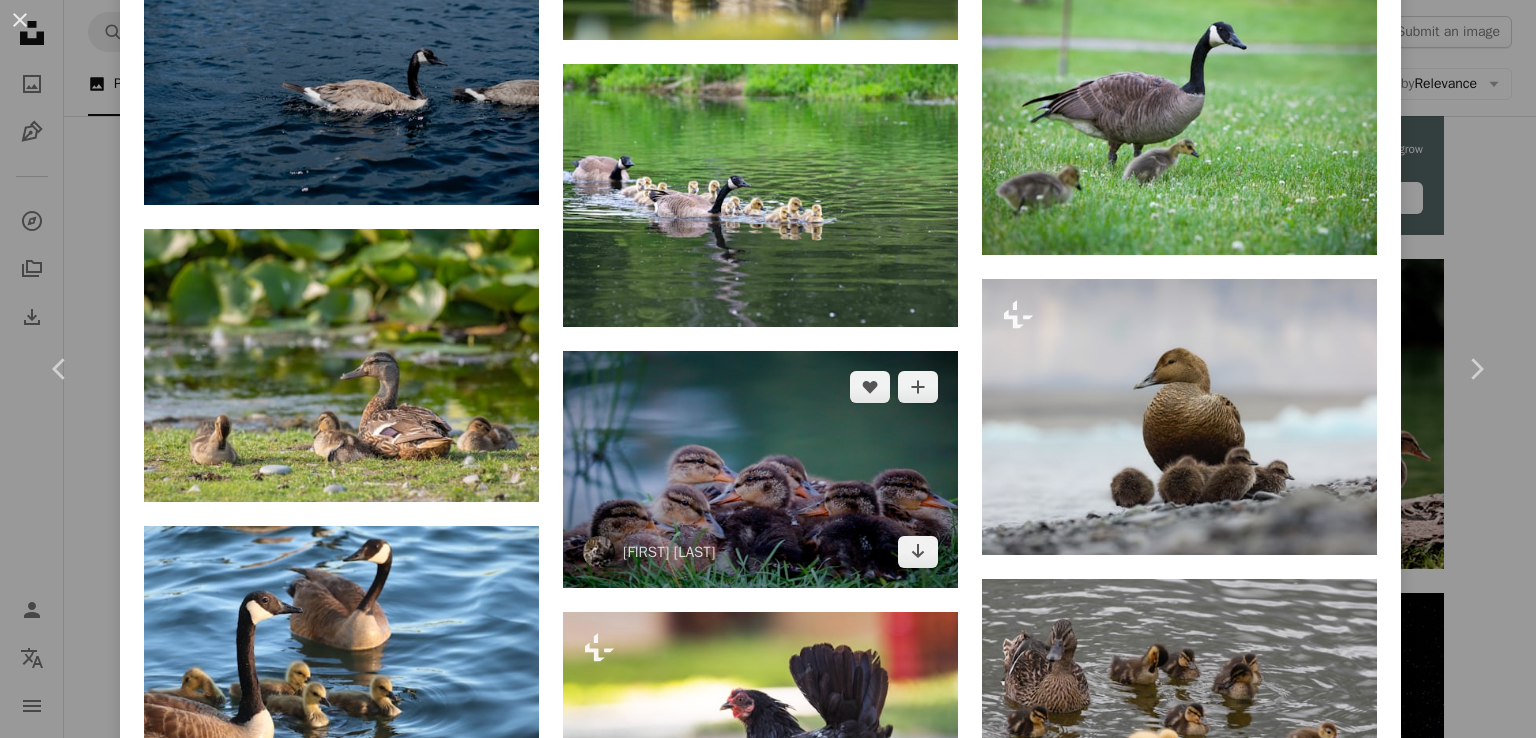 click at bounding box center [760, 469] 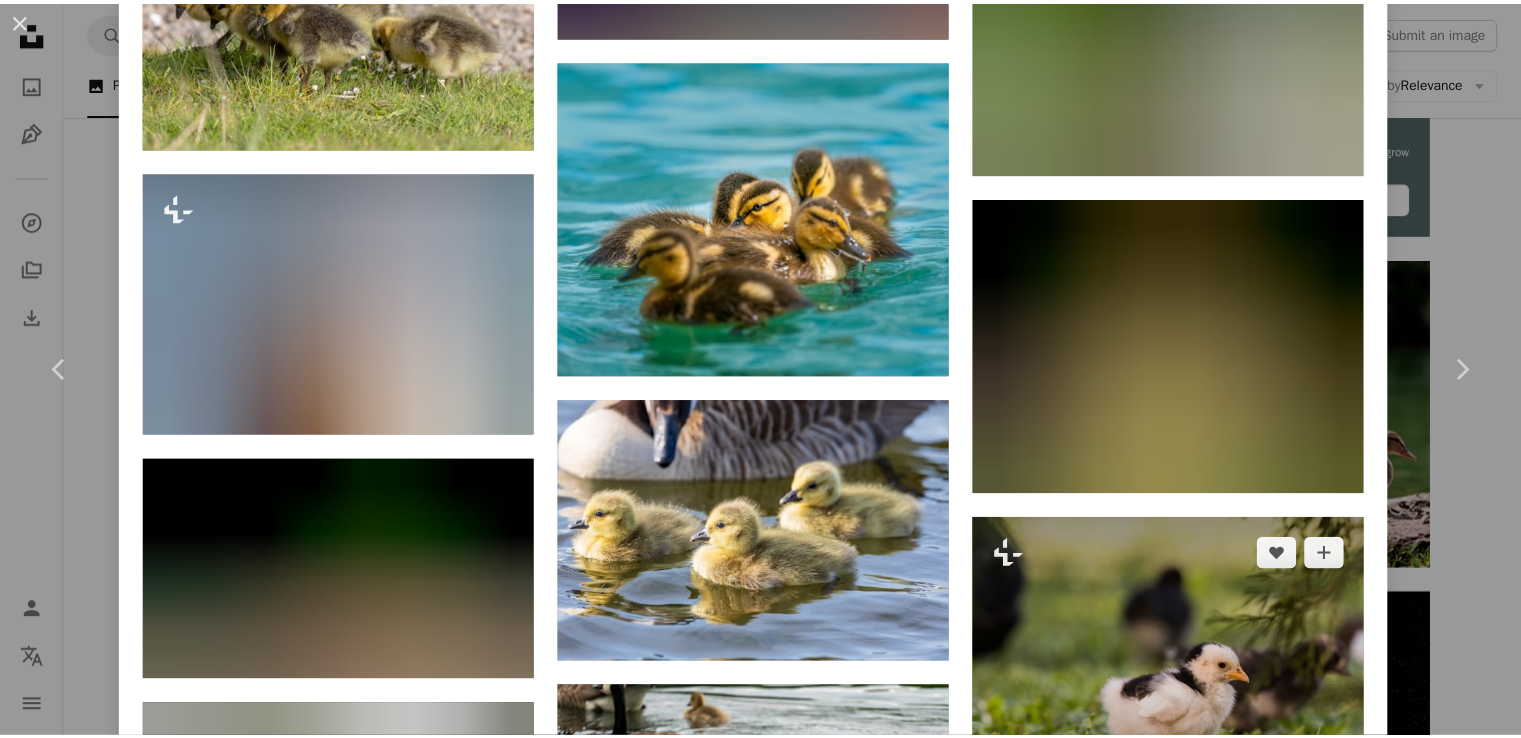 scroll, scrollTop: 5052, scrollLeft: 0, axis: vertical 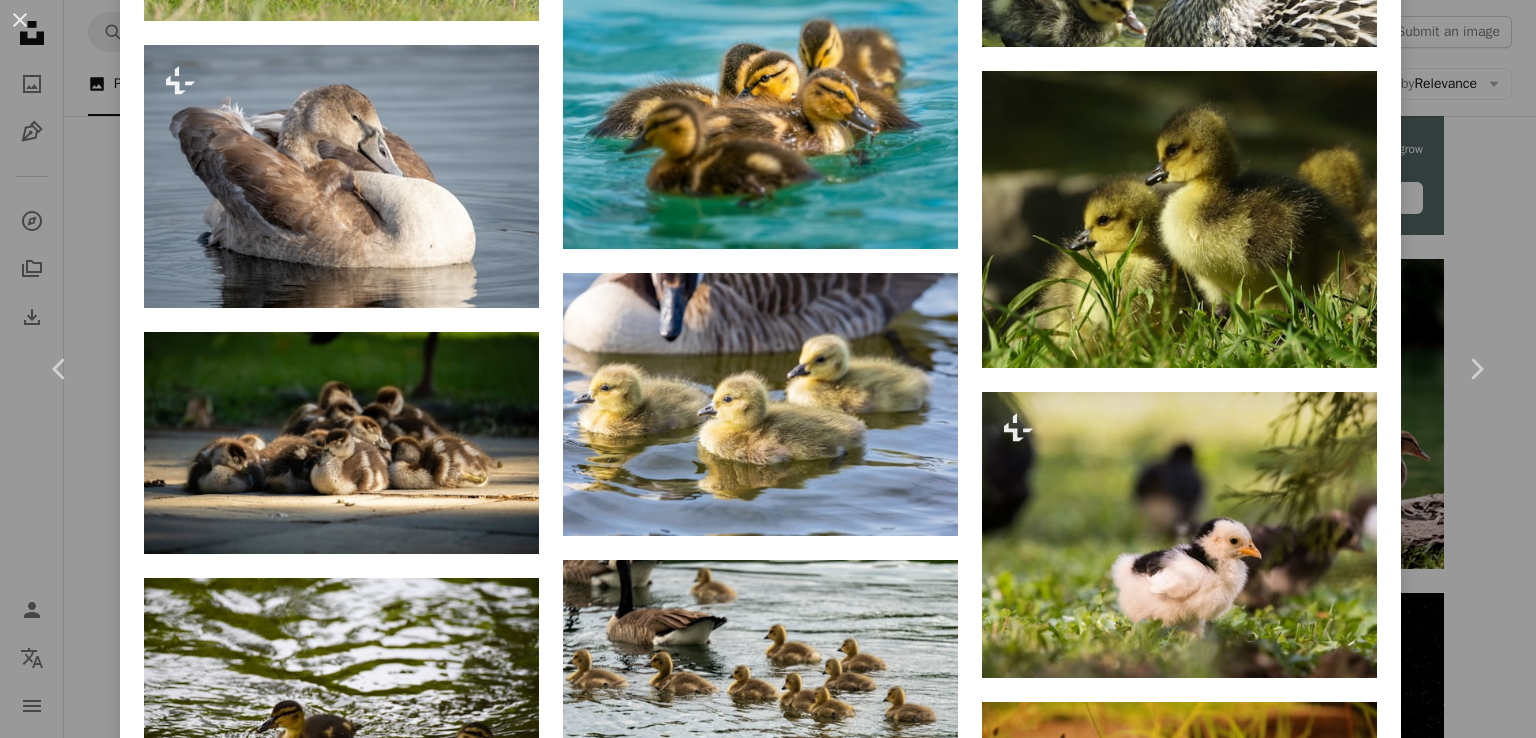 click on "An X shape Chevron left Chevron right [FIRST] [LAST] [USERNAME] A heart A plus sign Edit image   Plus sign for Unsplash+ Download free Chevron down Zoom in Views 777 Downloads 14 A forward-right arrow Share Info icon Info More Actions Calendar outlined Published on  July 20, 2023 Camera Canon, EOS 70D Safety Free to use under the  Unsplash License animal bird grey duck outdoors waterfowl beak mallard Free stock photos Browse premium related images on iStock  |  Save 20% with code UNSPLASH20 View more on iStock  ↗ Related images A heart A plus sign [FIRST] [LAST] Available for hire A checkmark inside of a circle Arrow pointing down Plus sign for Unsplash+ A heart A plus sign Getty Images For  Unsplash+ A lock   Download Plus sign for Unsplash+ A heart A plus sign [FIRST] [LAST] For  Unsplash+ A lock   Download Plus sign for Unsplash+ A heart A plus sign [FIRST] [LAST] For  Unsplash+ A lock   Download A heart A plus sign [FIRST] [LAST] Arrow pointing down A heart A plus sign [FIRST] [LAST] Arrow pointing down A heart For" at bounding box center [768, 369] 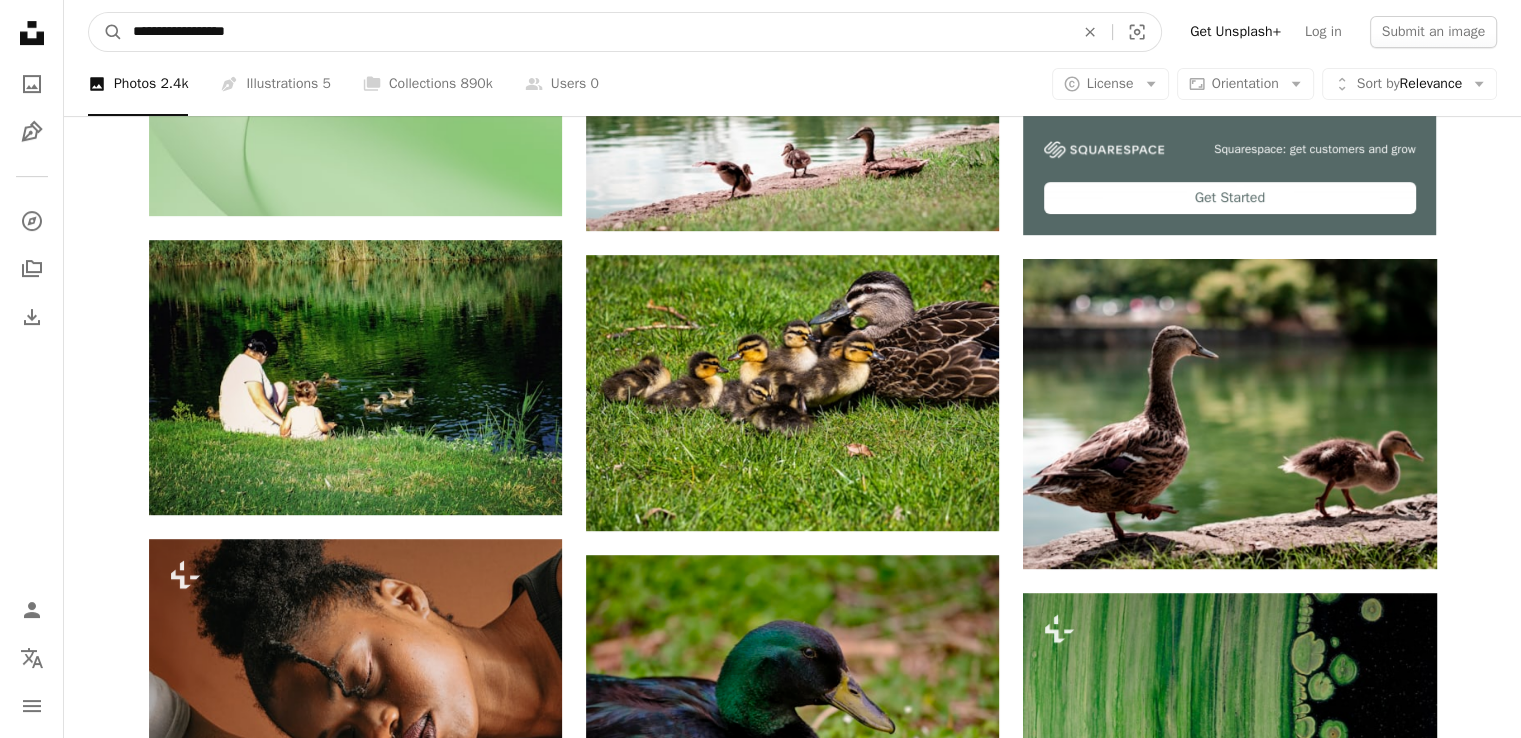 drag, startPoint x: 251, startPoint y: 25, endPoint x: 0, endPoint y: -45, distance: 260.57822 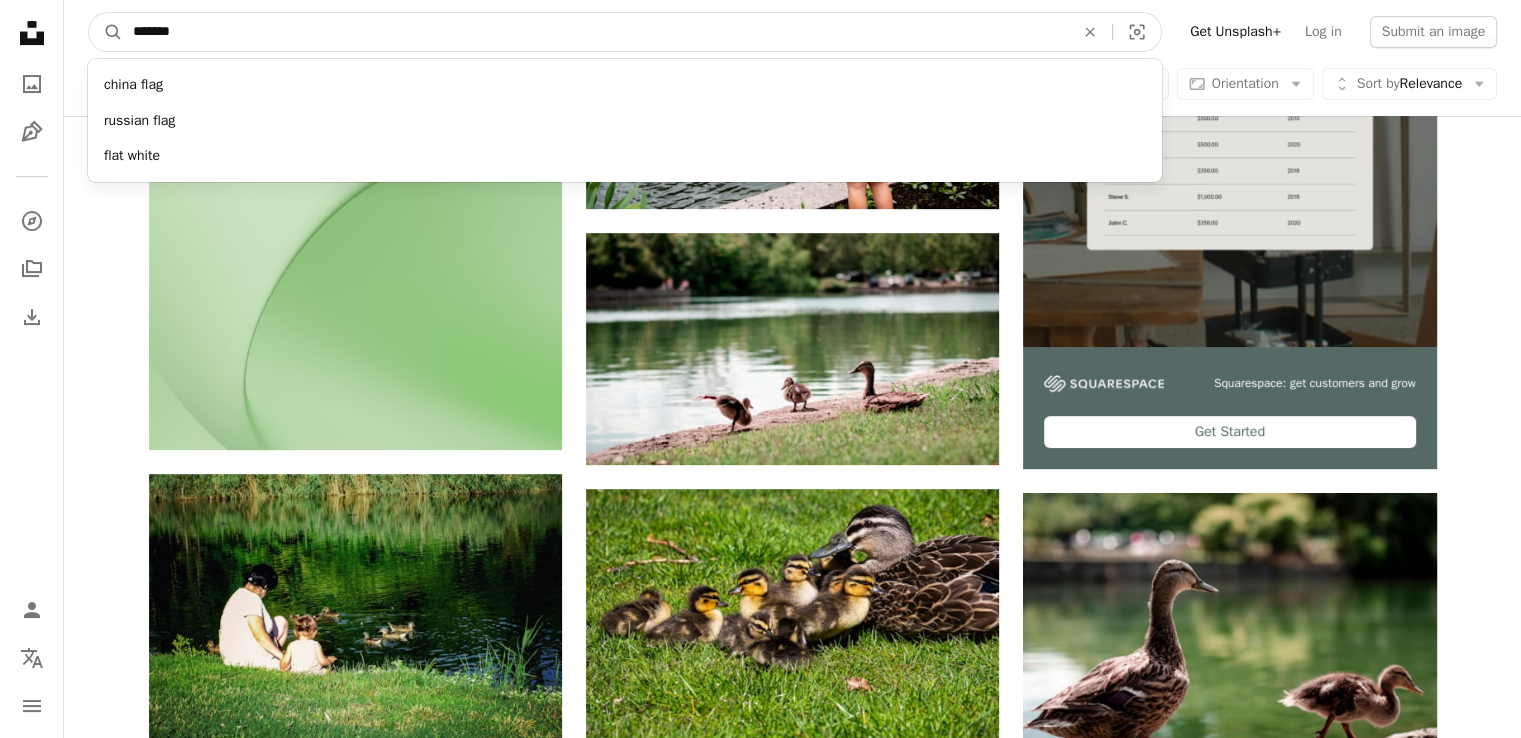 type on "********" 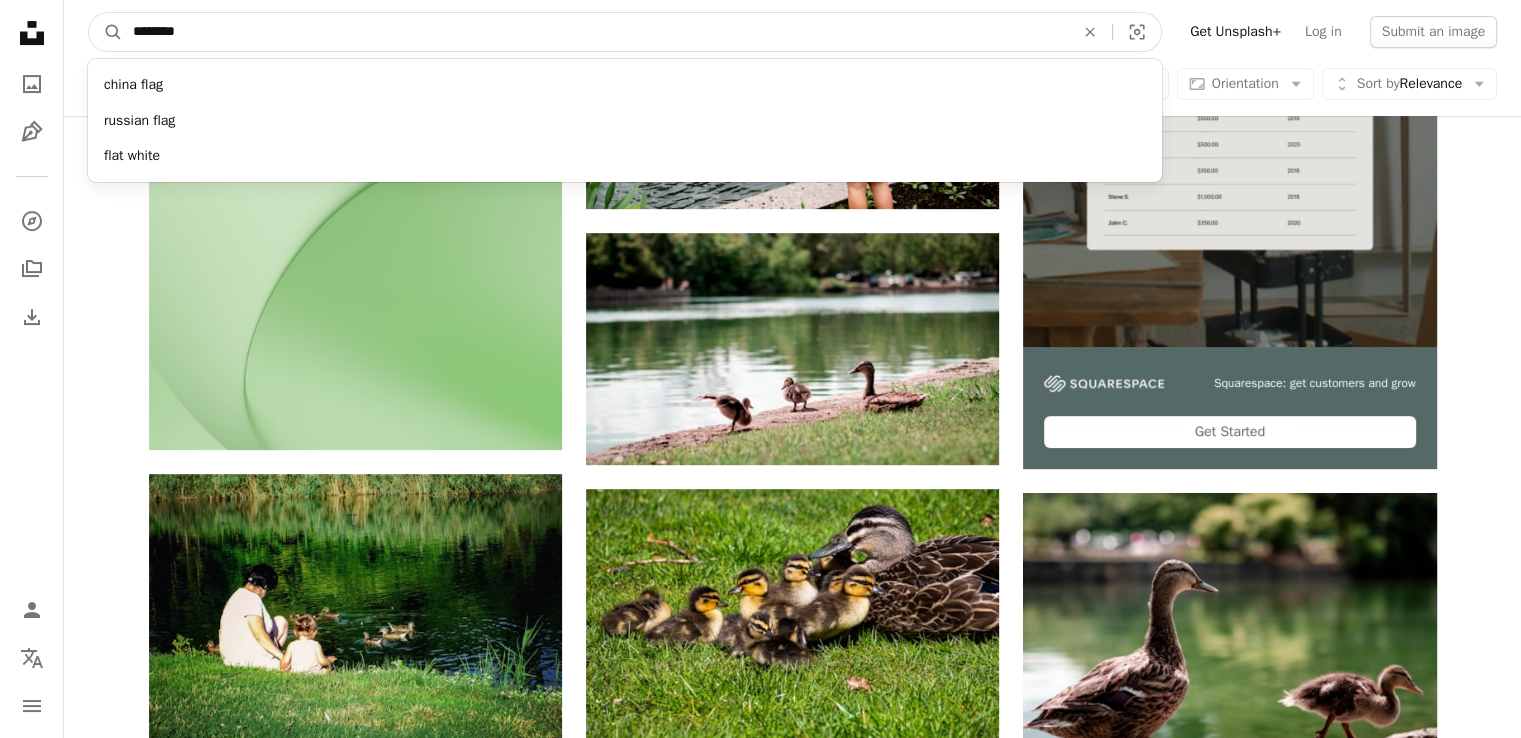 click on "A magnifying glass" at bounding box center [106, 32] 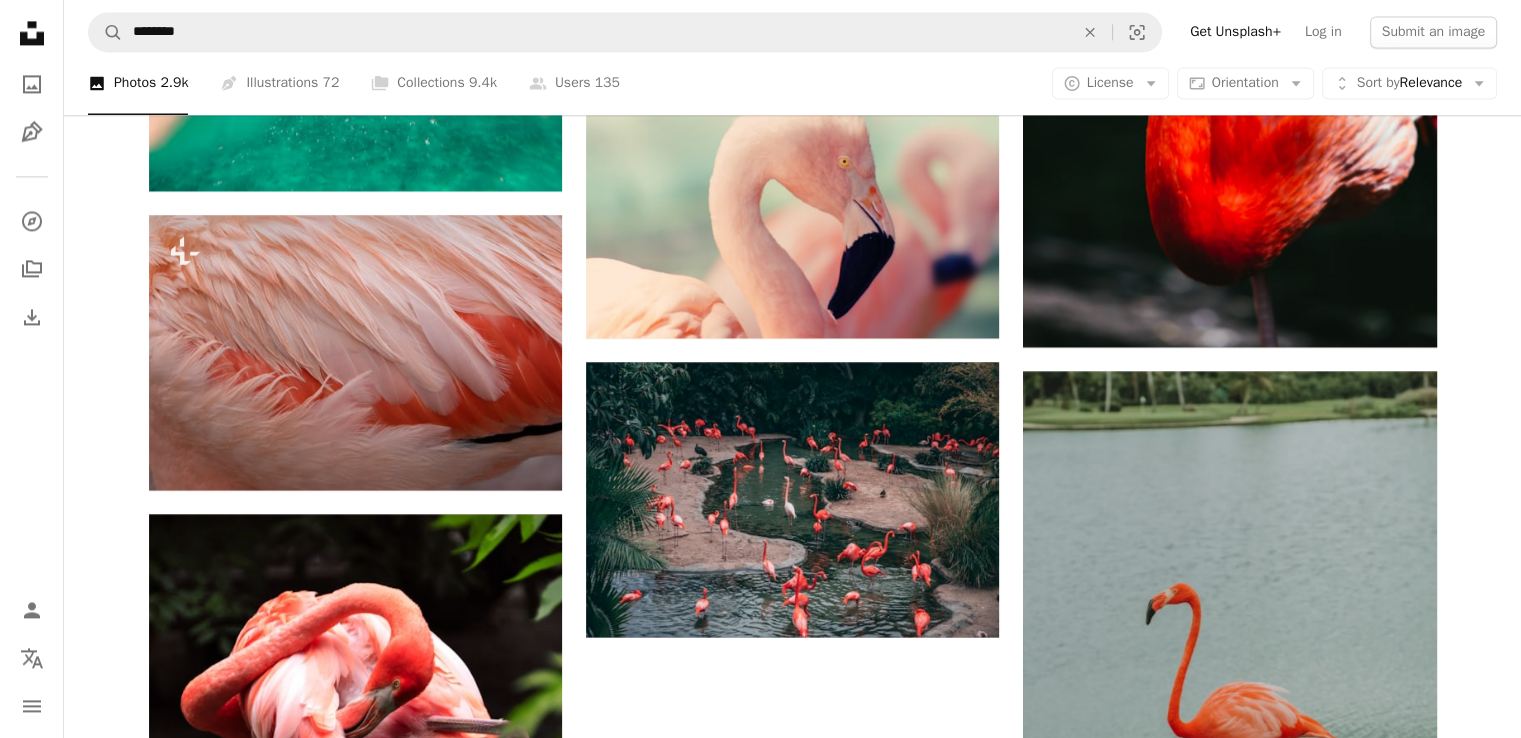 scroll, scrollTop: 3100, scrollLeft: 0, axis: vertical 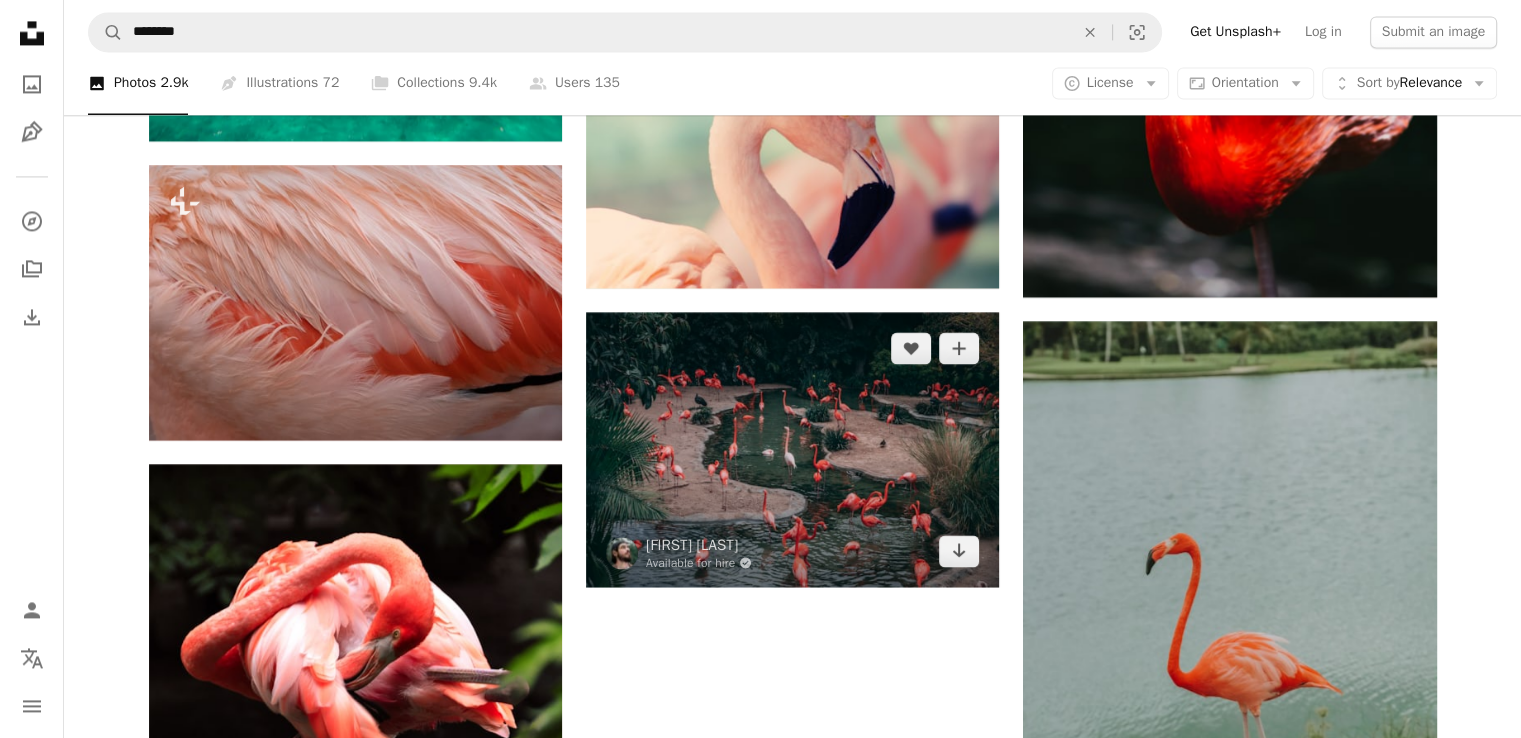 click at bounding box center [792, 449] 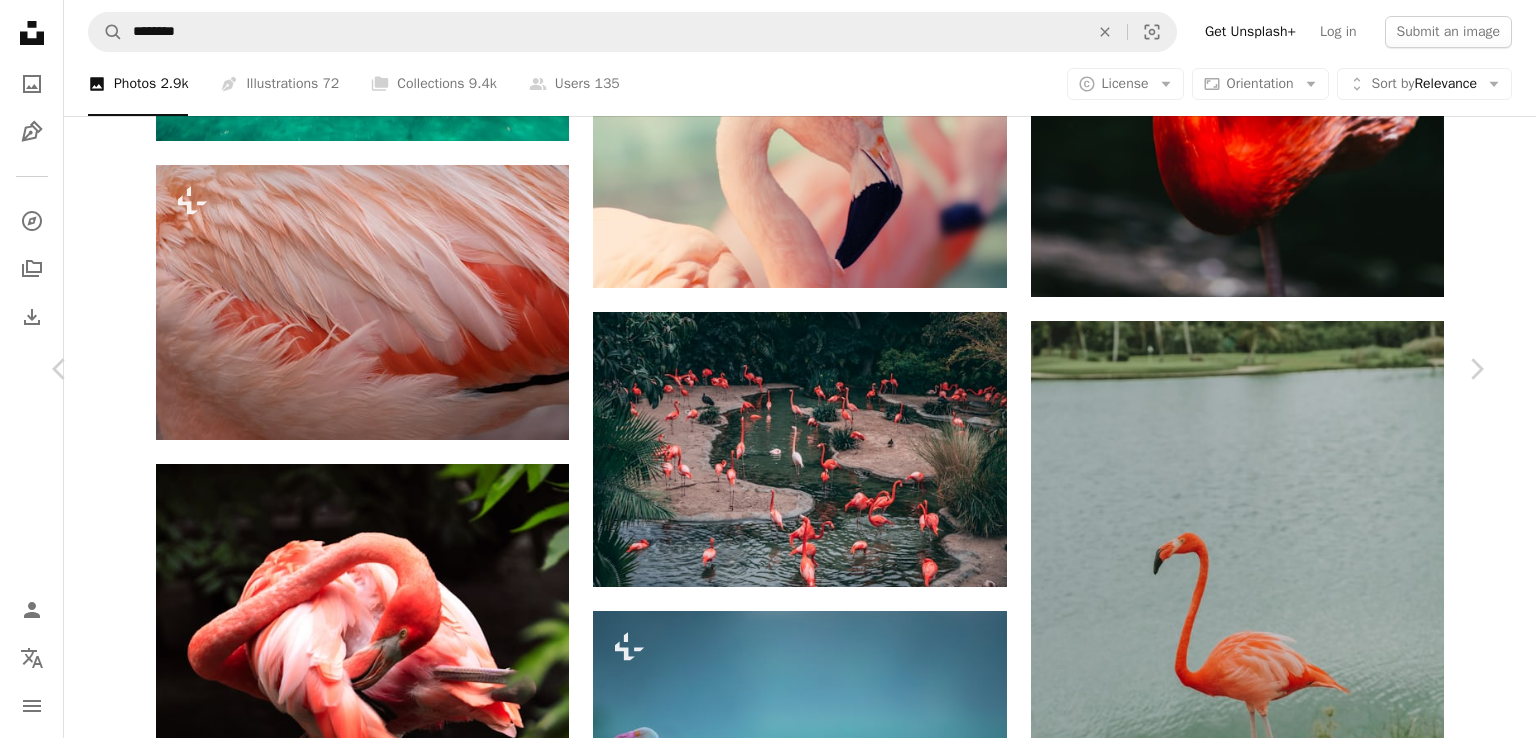 click on "Download free" at bounding box center [1287, 5596] 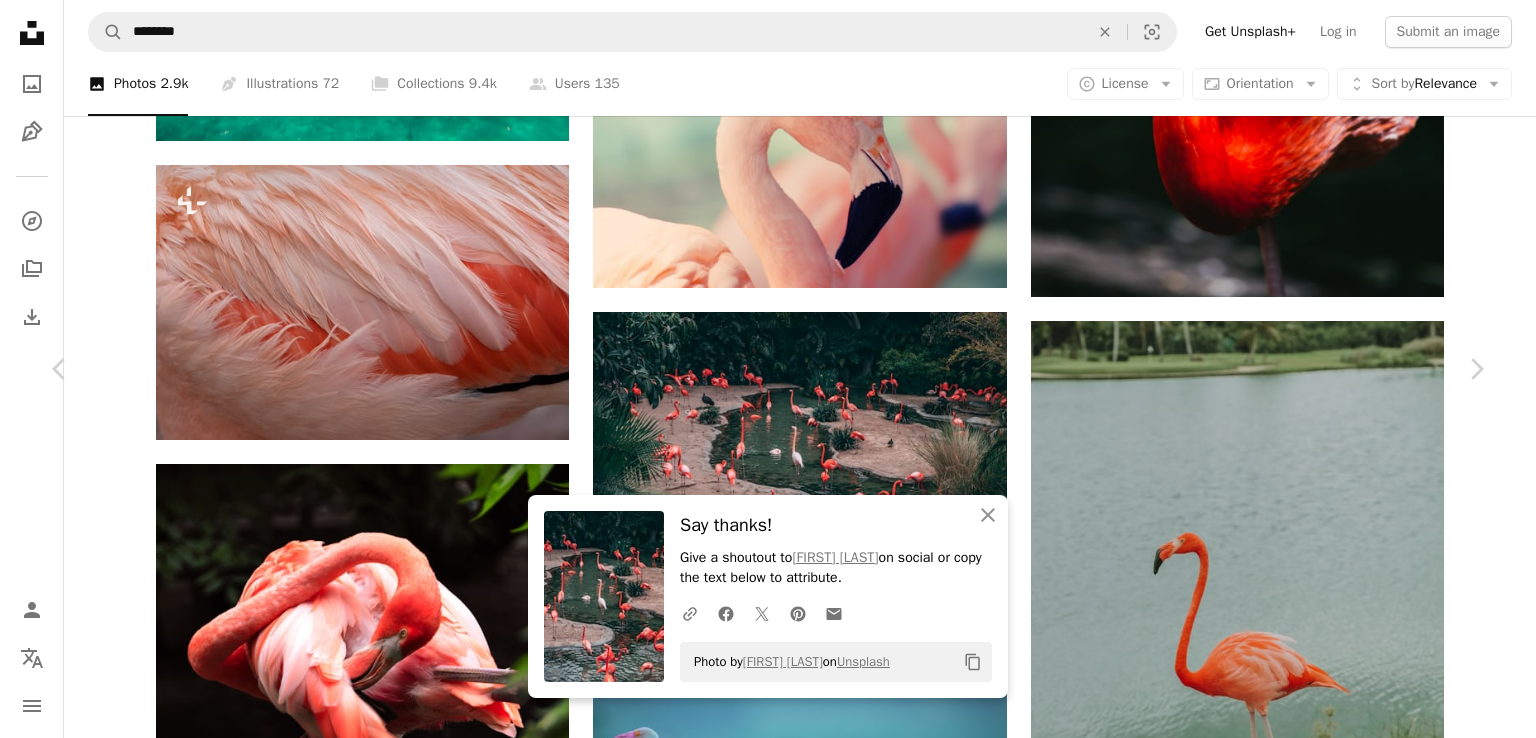 click on "An X shape Chevron left Chevron right An X shape Close Say thanks! Give a shoutout to  [FIRST] [LAST]  on social or copy the text below to attribute. A URL sharing icon (chains) Facebook icon X (formerly Twitter) icon Pinterest icon An envelope Photo by  [FIRST] [LAST]  on  Unsplash
Copy content [FIRST] [LAST] Available for hire A checkmark inside of a circle A heart A plus sign Edit image   Plus sign for Unsplash+ Download free Chevron down Zoom in Views 30,021,709 Downloads 224,040 Featured in Photos ,  Animals ,  Wallpapers A forward-right arrow Share Info icon Info More Actions Flamingo love Calendar outlined Published on  April 21, 2018 Camera Canon, EOS 6D Mark II Safety Free to use under the  Unsplash License travel animal bird animals beauty trees lake birds woods flamingo zoo pond wild discovery flamingo wallpaper animal planet long legs waterhole wallpaper human Free pictures Browse premium related images on iStock  |  Save 20% with code UNSPLASH20 View more on iStock  ↗ Related images" at bounding box center (768, 5918) 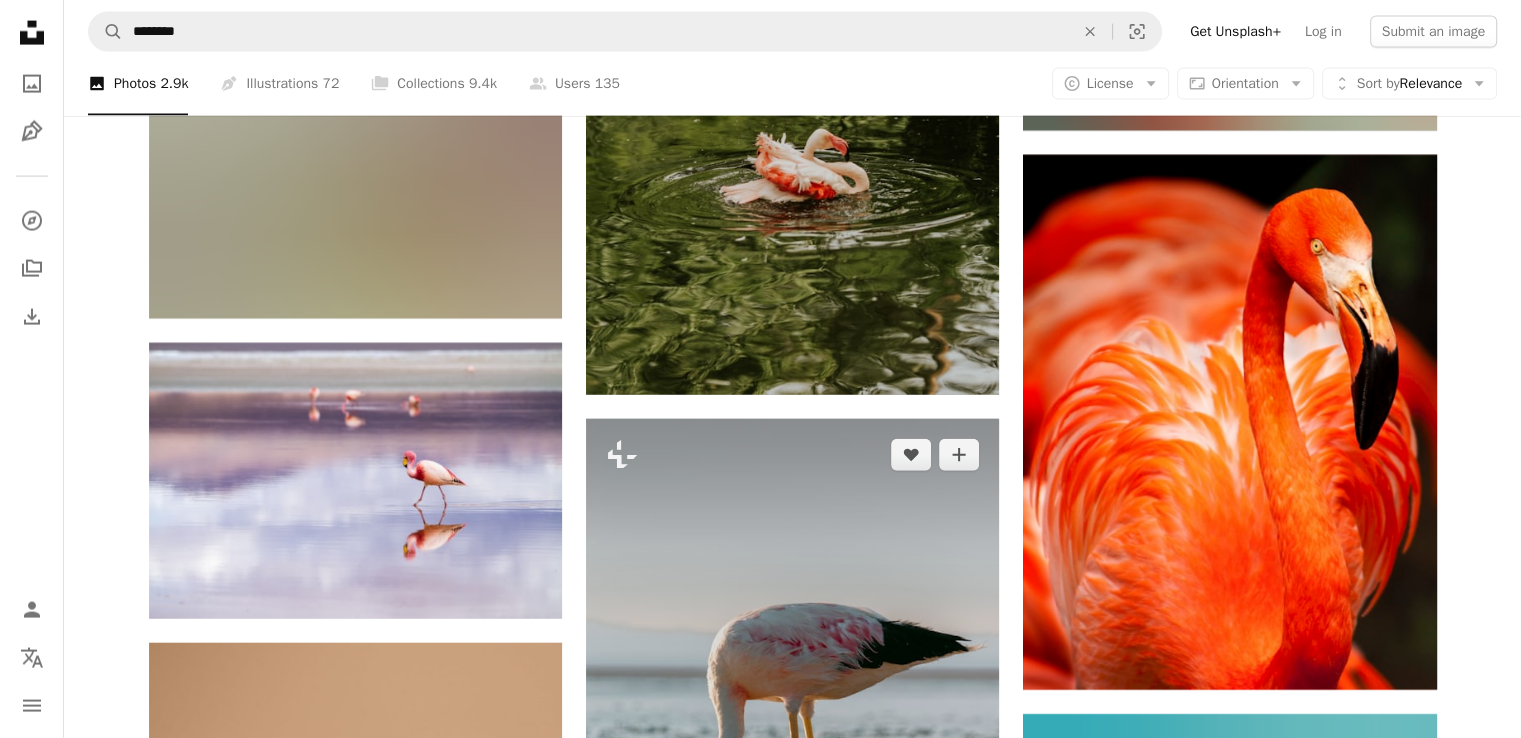 scroll, scrollTop: 4600, scrollLeft: 0, axis: vertical 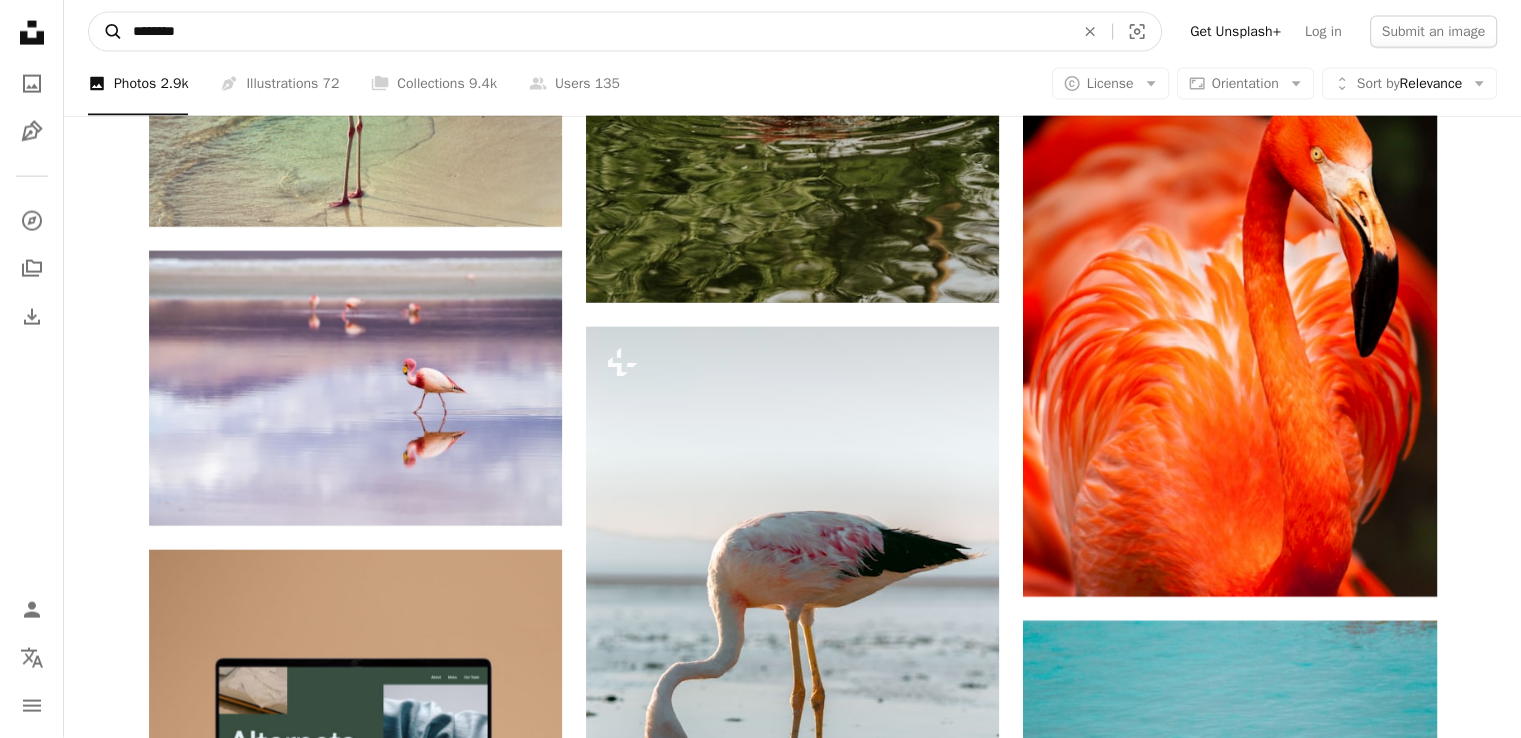 drag, startPoint x: 204, startPoint y: 32, endPoint x: 94, endPoint y: 26, distance: 110.16351 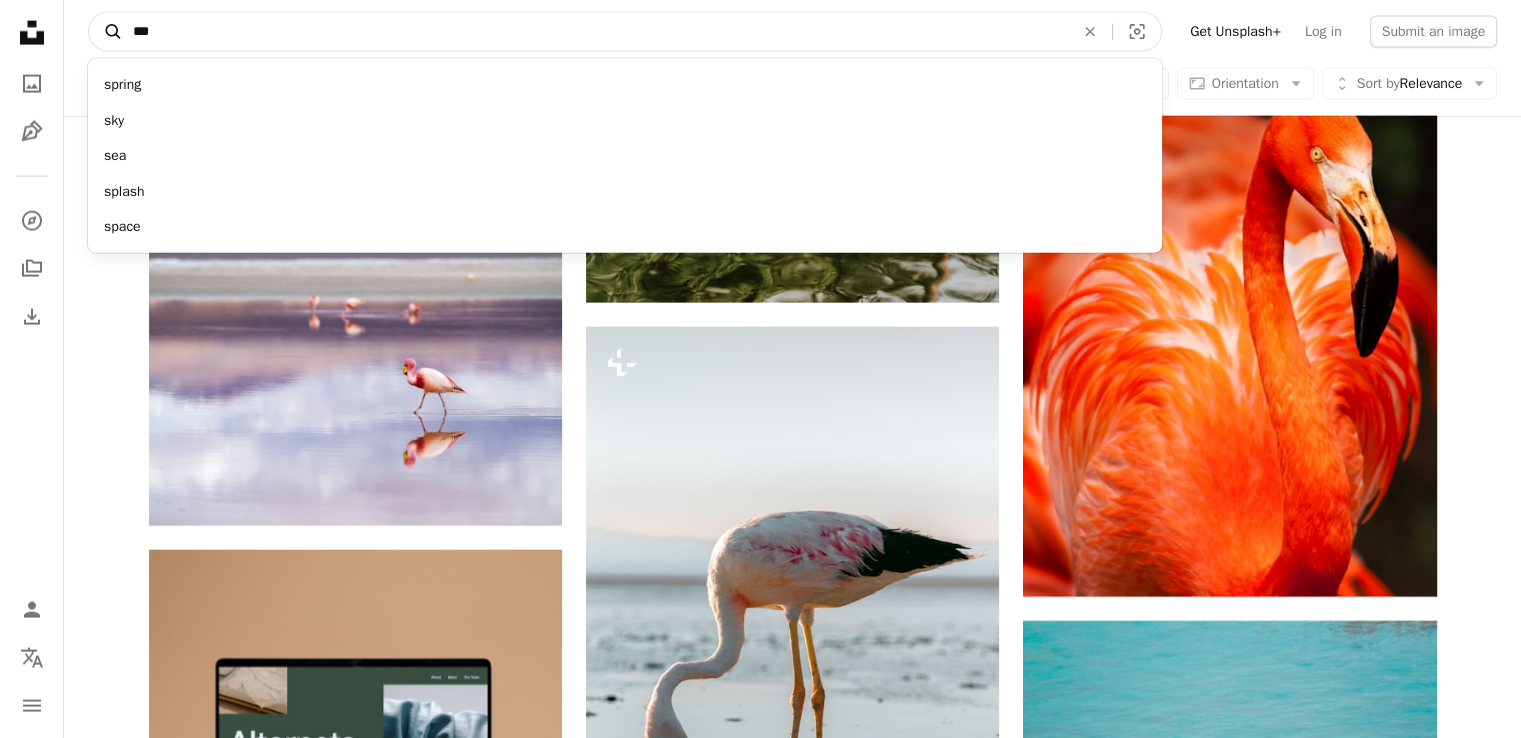 type on "****" 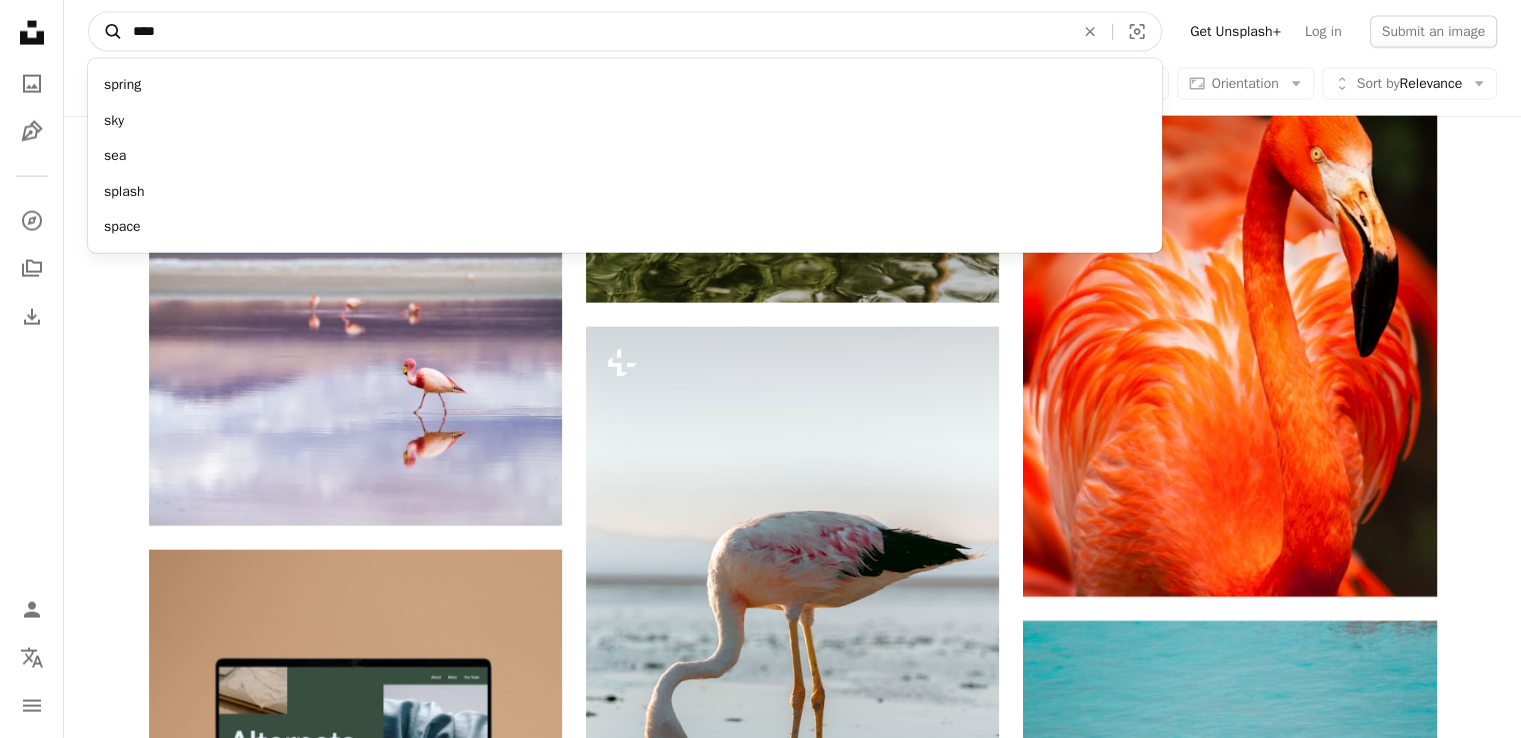 click on "A magnifying glass" at bounding box center (106, 32) 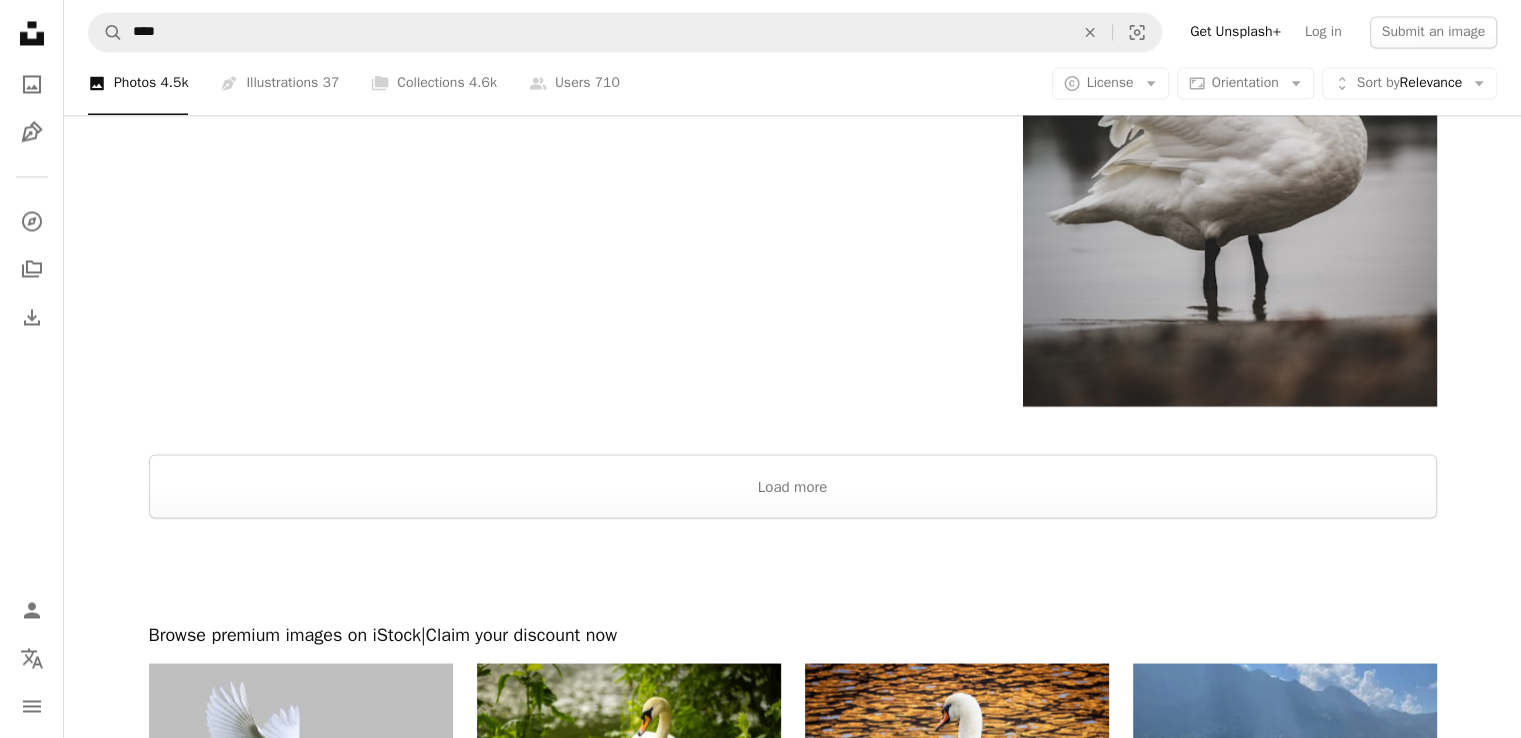 scroll, scrollTop: 3800, scrollLeft: 0, axis: vertical 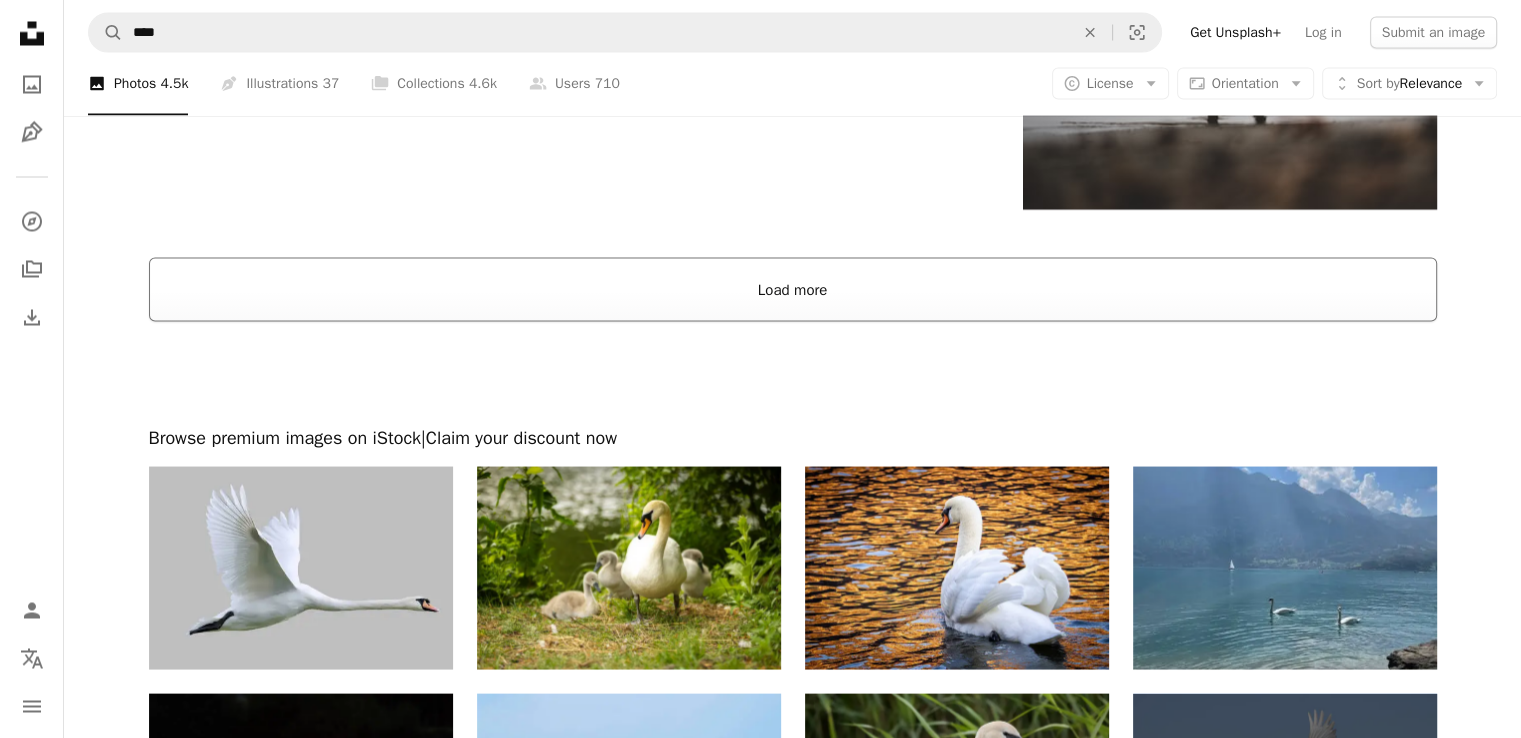 click on "Load more" at bounding box center (793, 289) 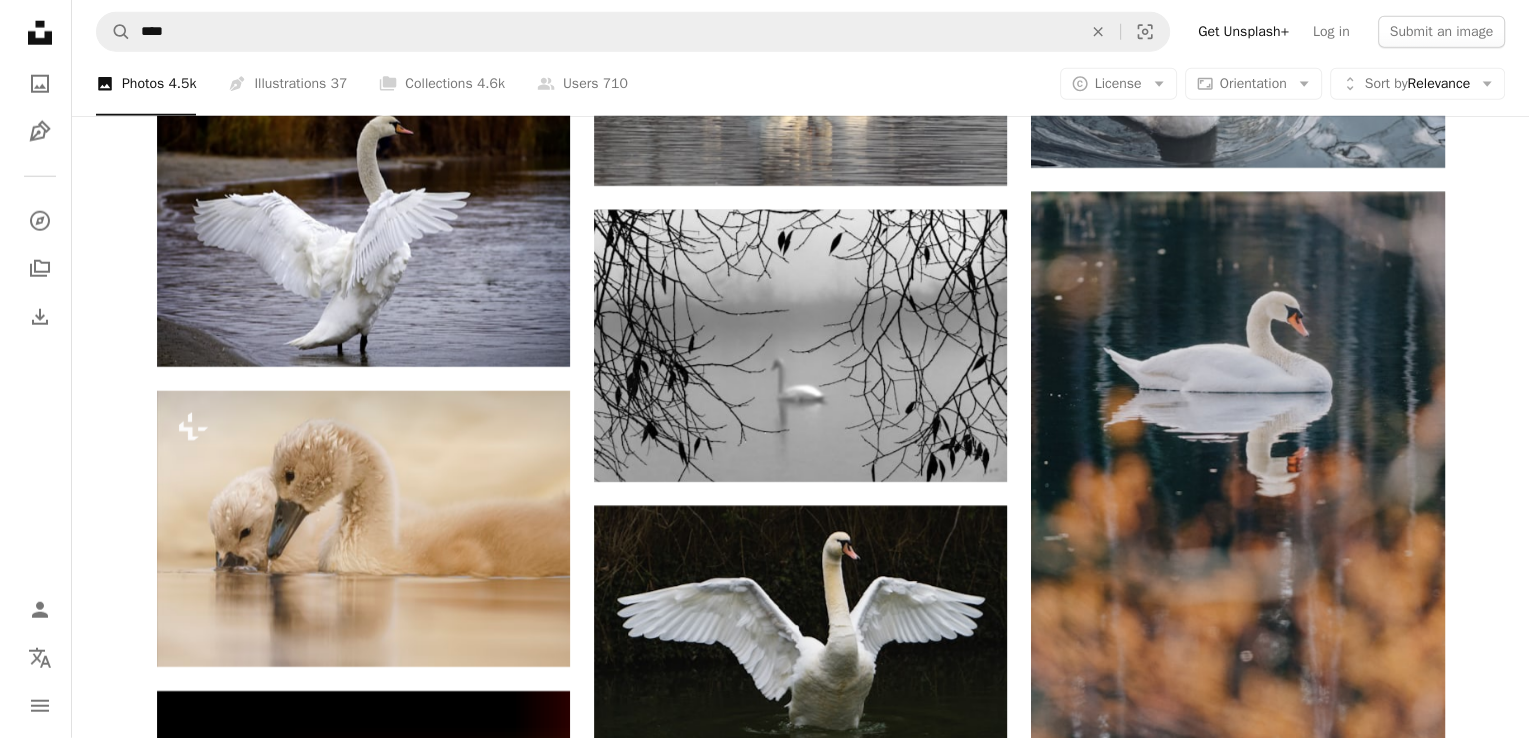 scroll, scrollTop: 5200, scrollLeft: 0, axis: vertical 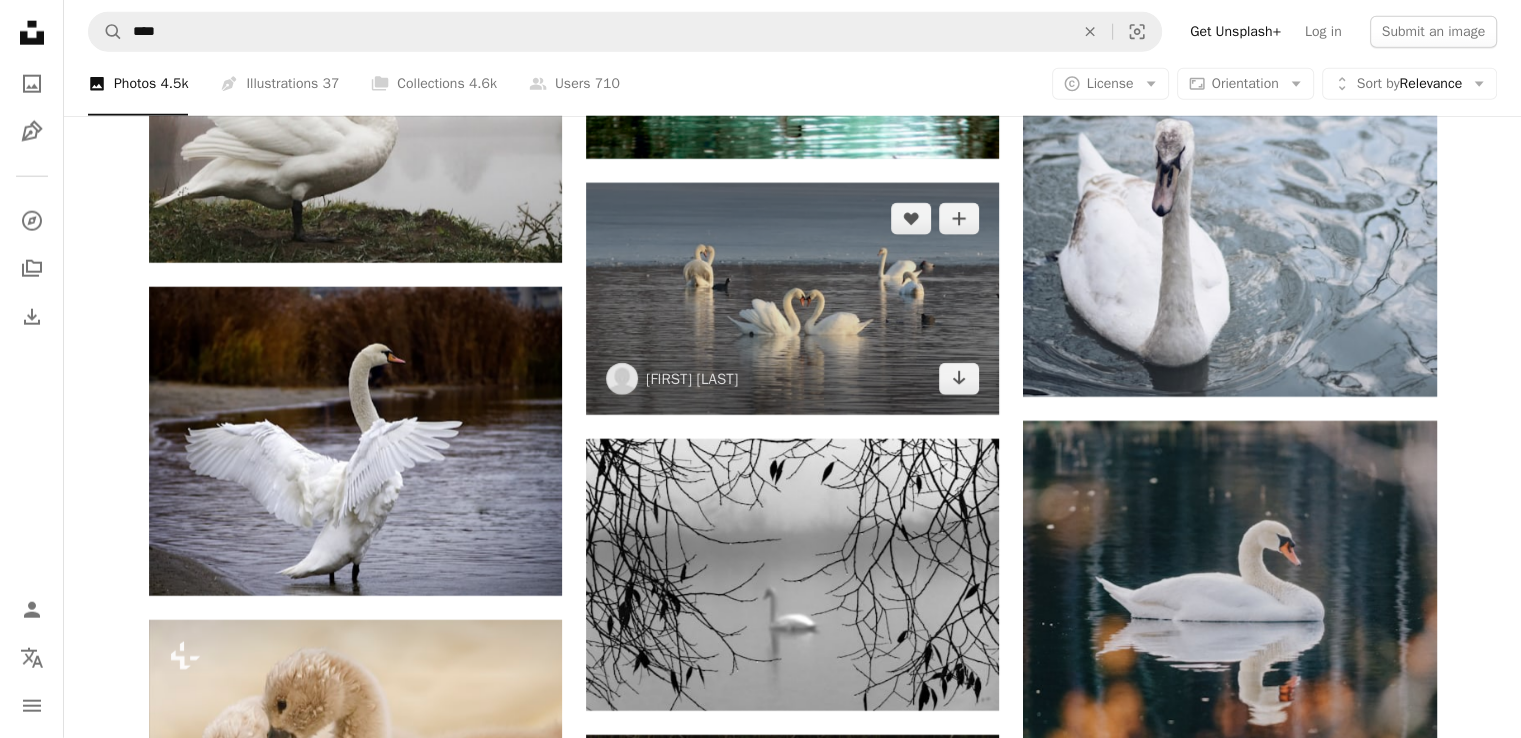 click at bounding box center (792, 299) 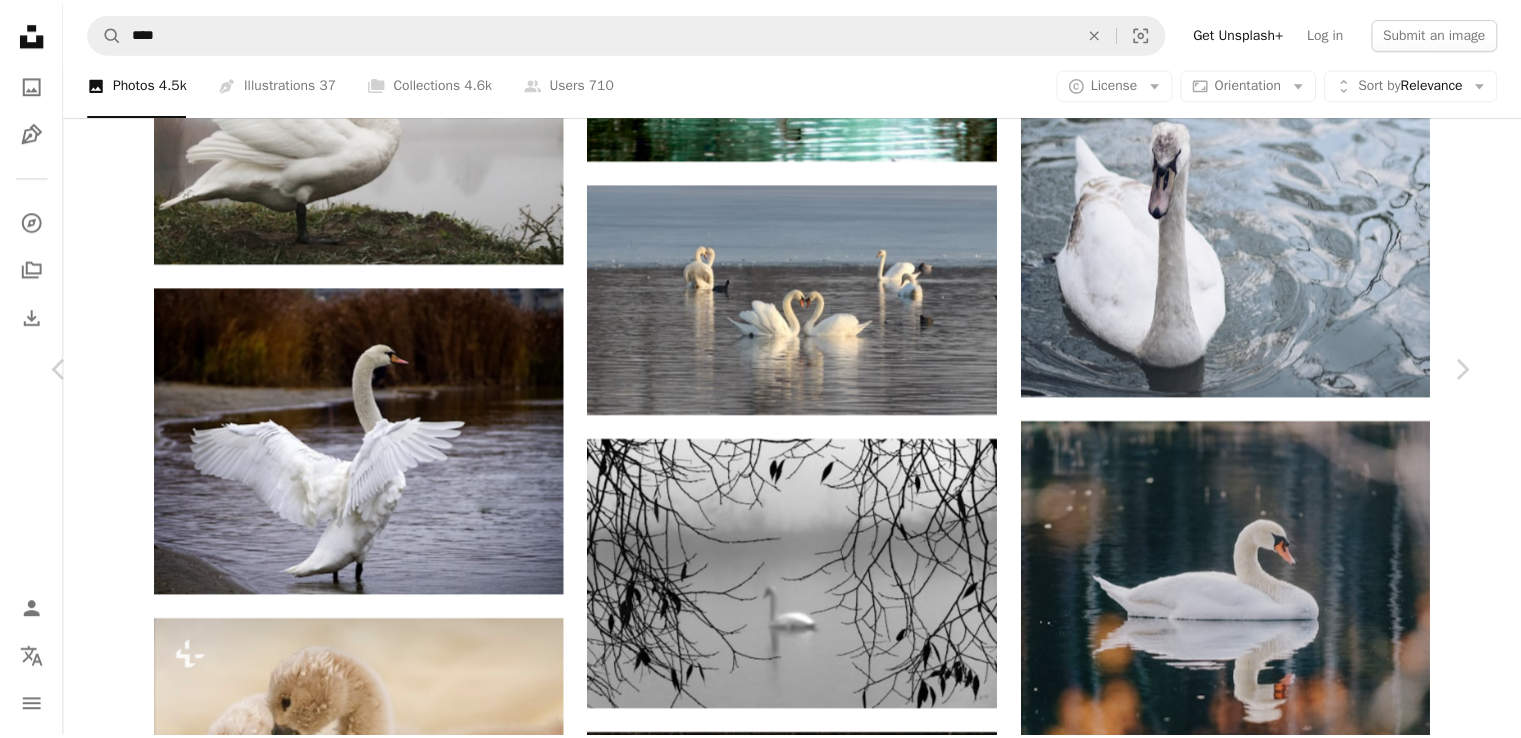 scroll, scrollTop: 10196, scrollLeft: 0, axis: vertical 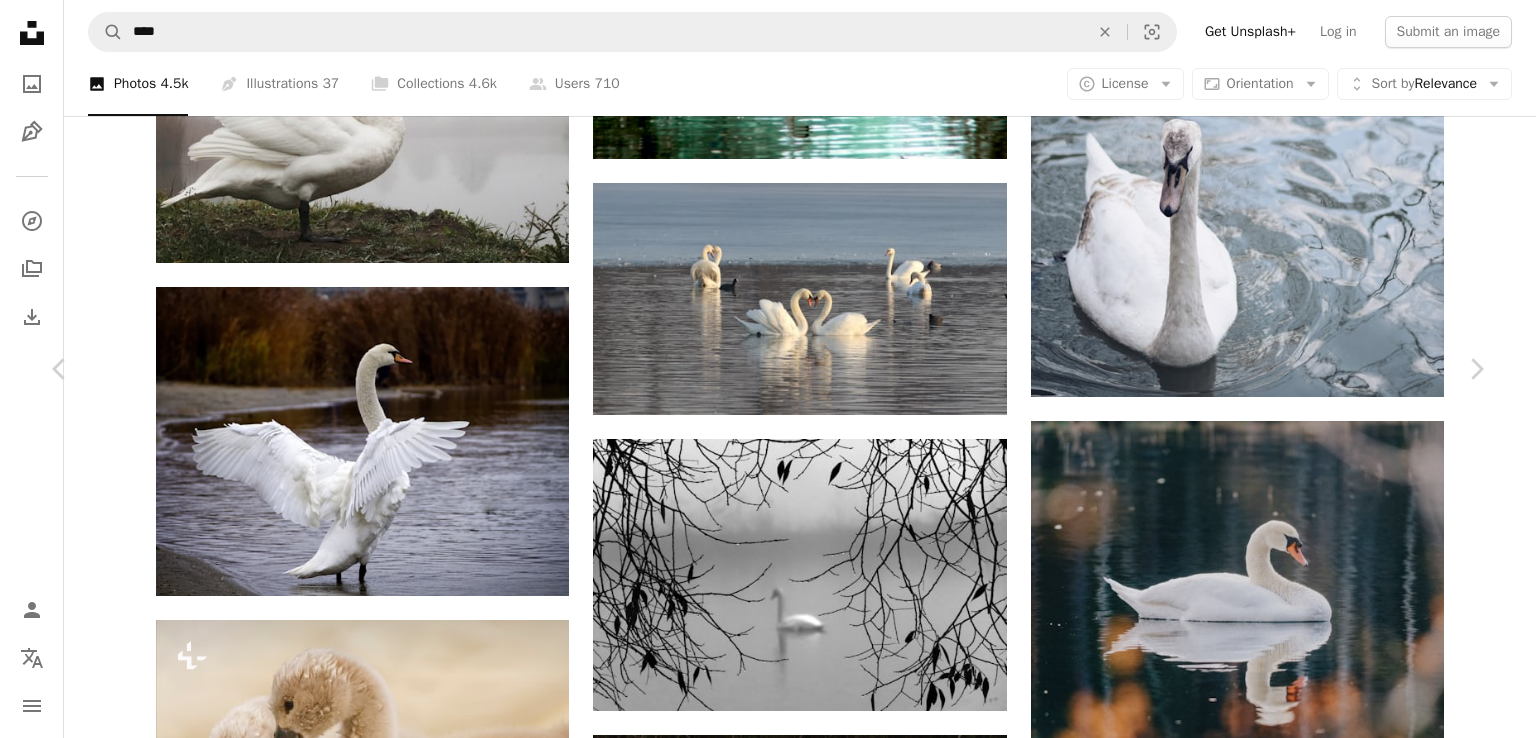 click on "An X shape Chevron left Chevron right [FIRST] [LAST] limosa A heart A plus sign Edit image   Plus sign for Unsplash+ Download free Chevron down Zoom in Views 653,862 Downloads 7,351 A forward-right arrow Share Info icon Info More Actions Mute swan (Cygnus olor) (Labuť velká) A map marker [CITY], [COUNTRY] Calendar outlined Published on  March 21, 2021 Camera Canon, EOS 200D Safety Free to use under the  Unsplash License animal bird love animals heart birds swan swans animal love grey penguin waterfowl Backgrounds Browse premium related images on iStock  |  Save 20% with code UNSPLASH20 View more on iStock  ↗ Related images A heart A plus sign [FIRST] [LAST] Arrow pointing down A heart A plus sign [FIRST] [LAST] Arrow pointing down A heart A plus sign [FIRST] [LAST] Arrow pointing down A heart A plus sign [FIRST] [LAST] Arrow pointing down Plus sign for Unsplash+ A heart A plus sign [FIRST] [LAST] For  Unsplash+ A lock   Download A heart A plus sign [FIRST] [LAST] Available for hire Arrow pointing down For" at bounding box center (768, 5380) 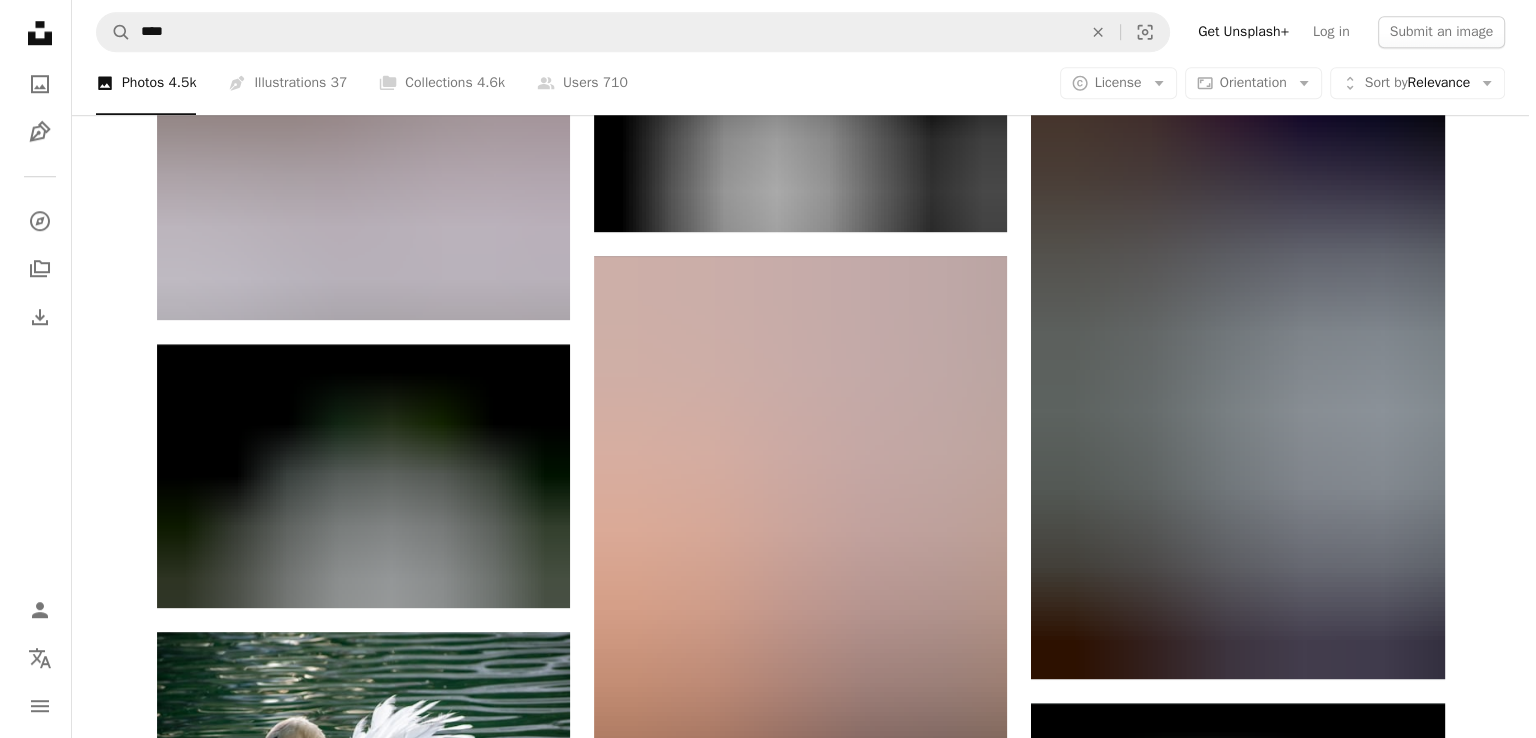 scroll, scrollTop: 1600, scrollLeft: 0, axis: vertical 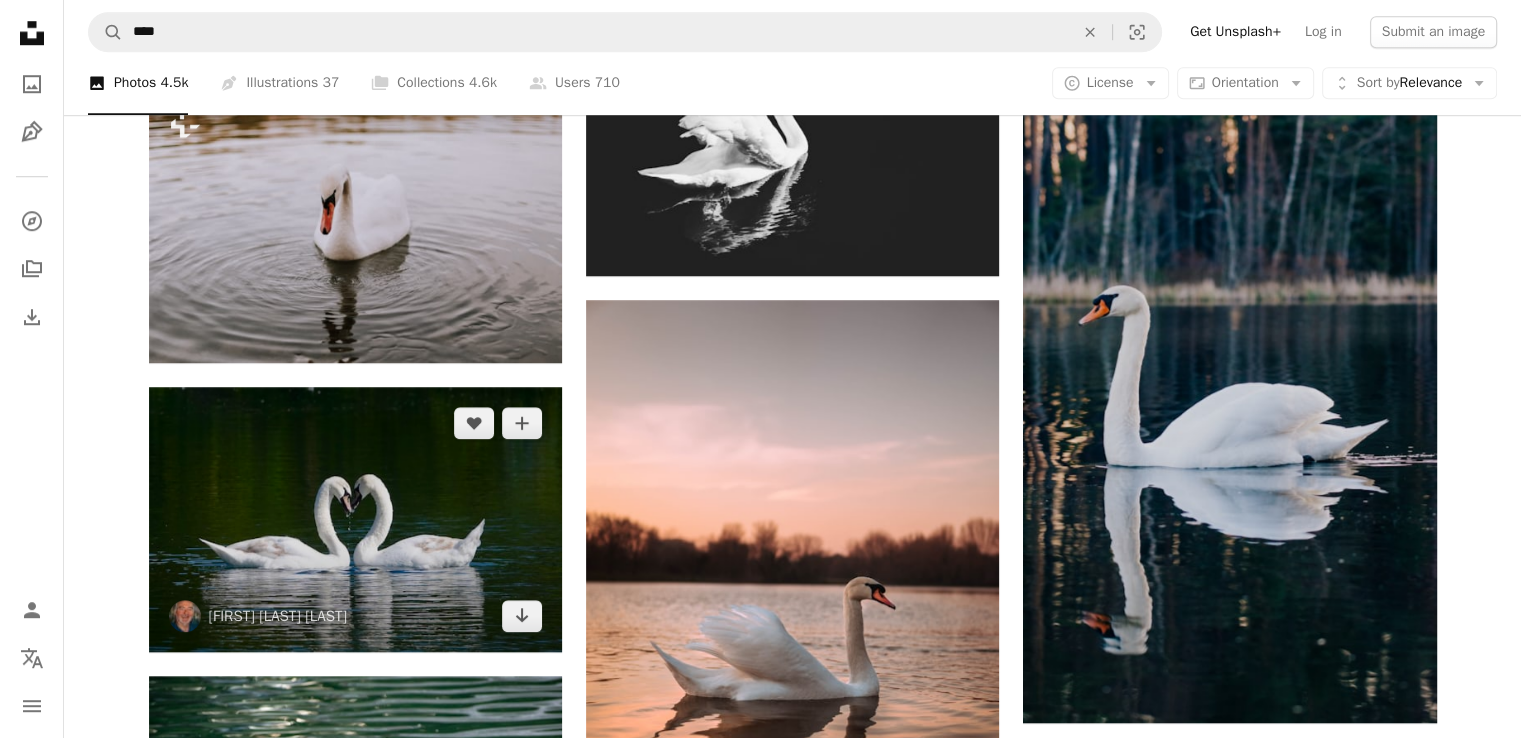 click at bounding box center [355, 519] 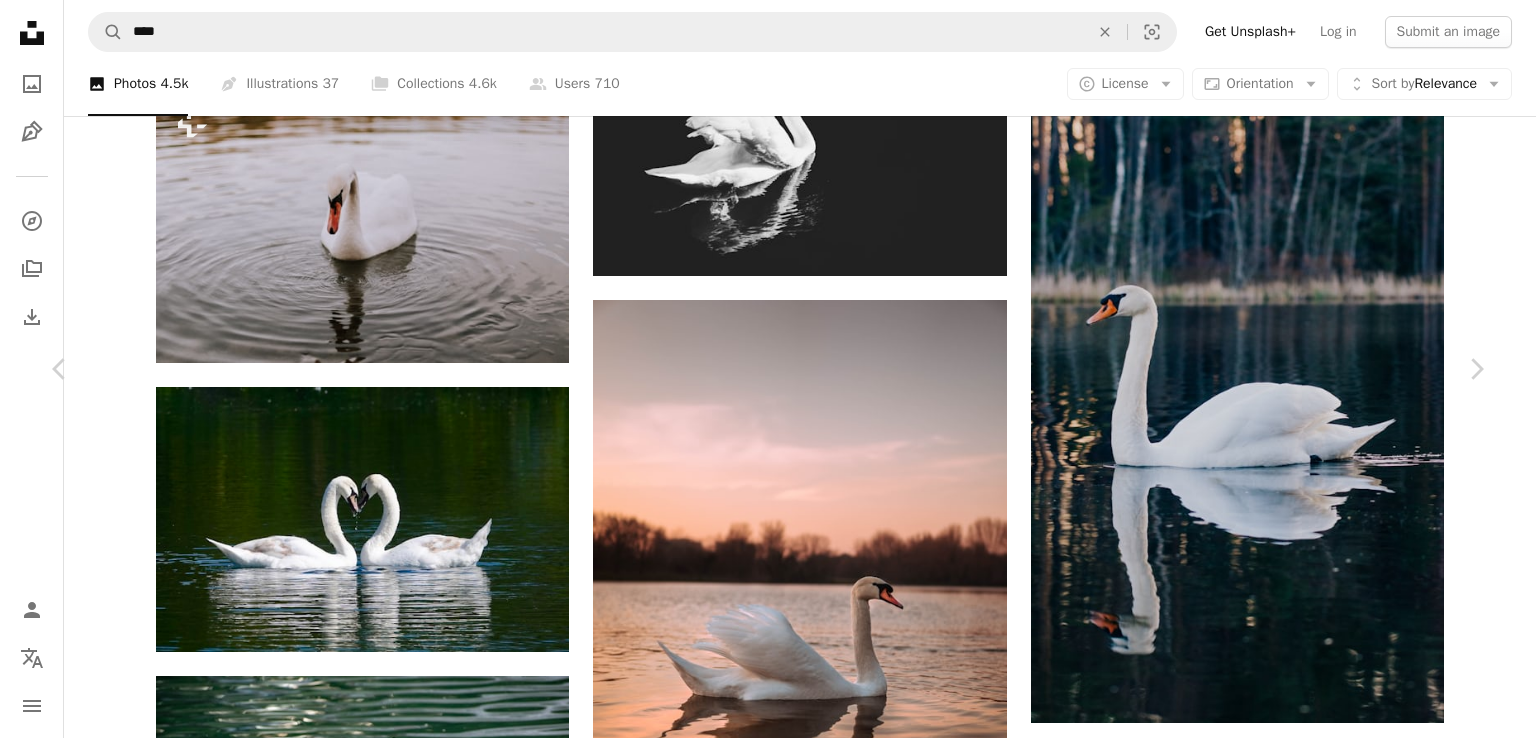 scroll, scrollTop: 4469, scrollLeft: 0, axis: vertical 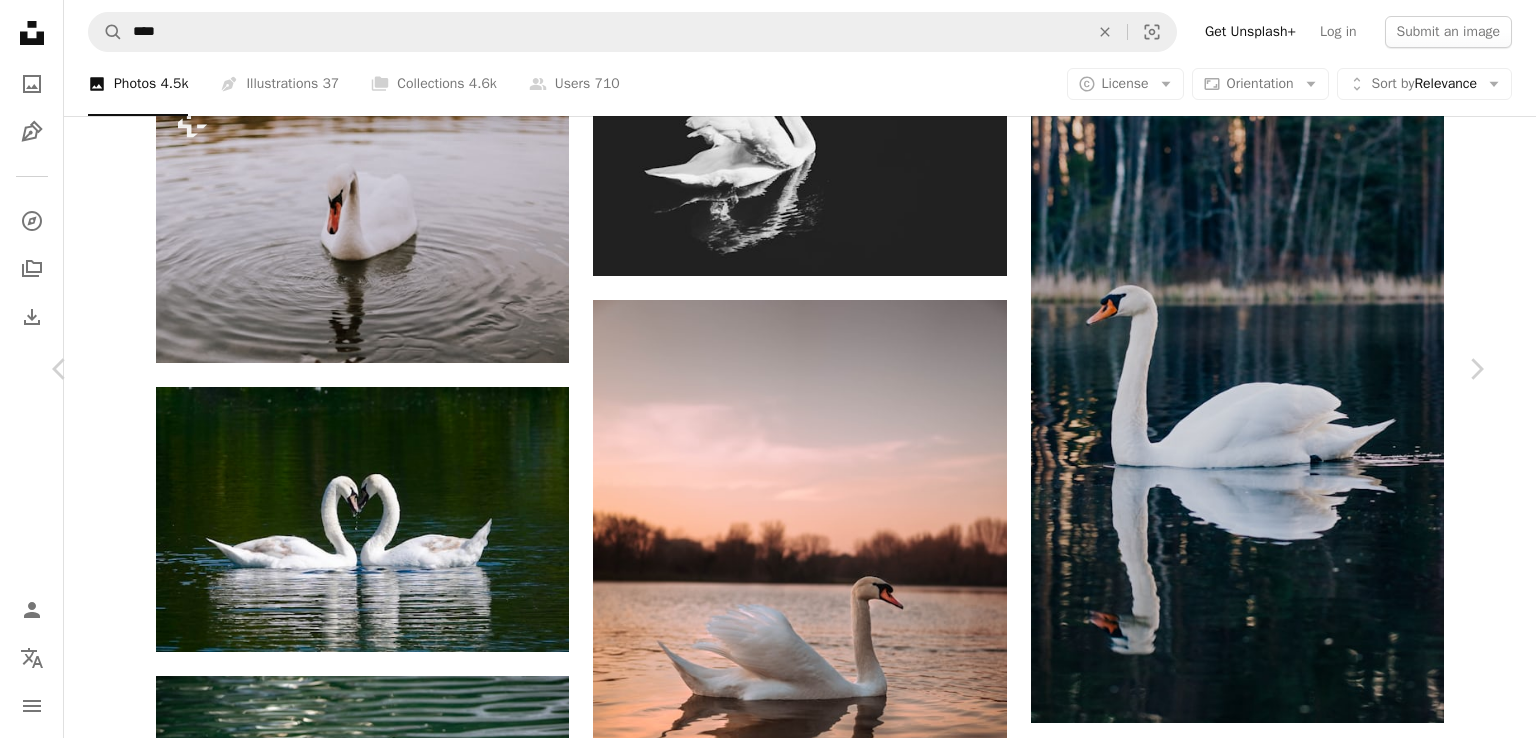 click at bounding box center (1179, 9018) 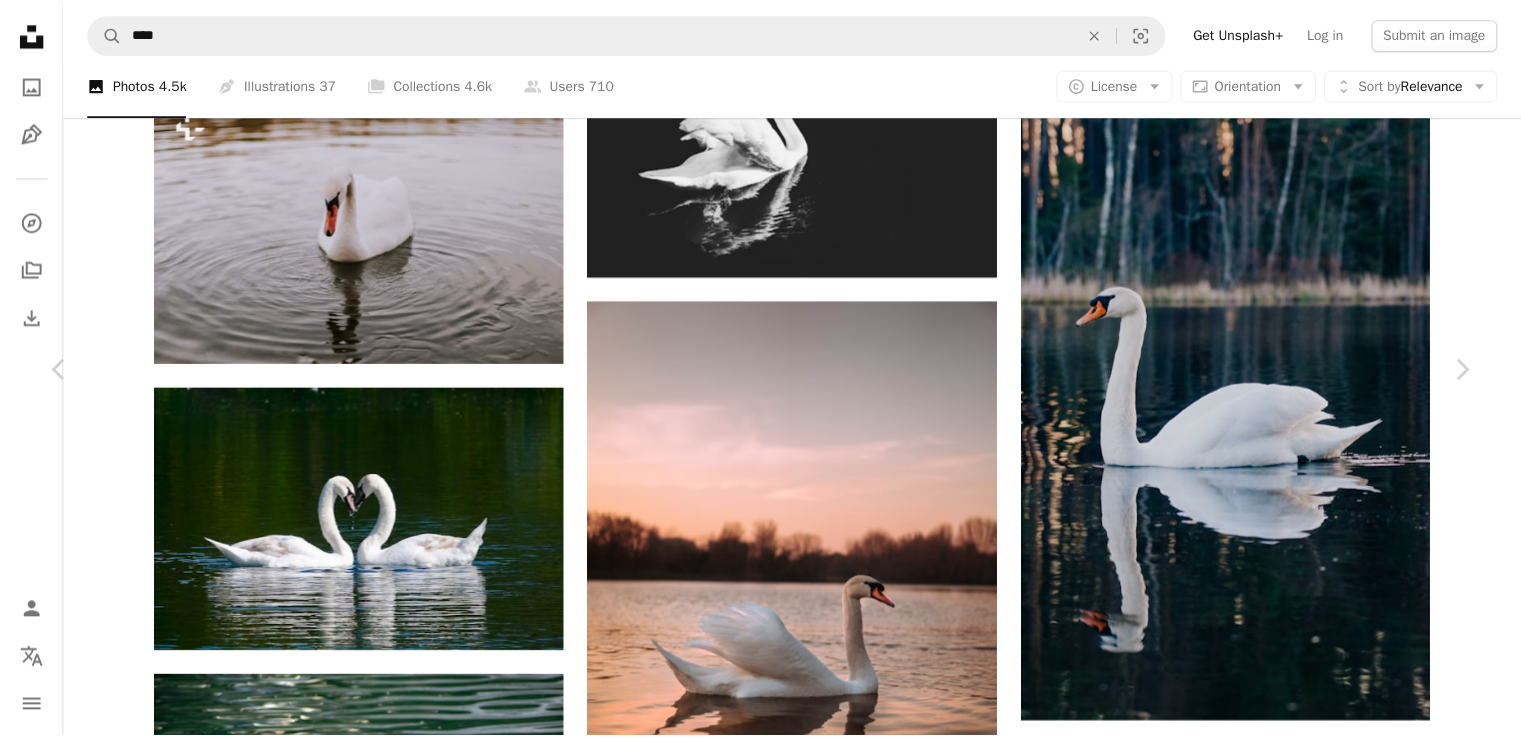 scroll, scrollTop: 5200, scrollLeft: 0, axis: vertical 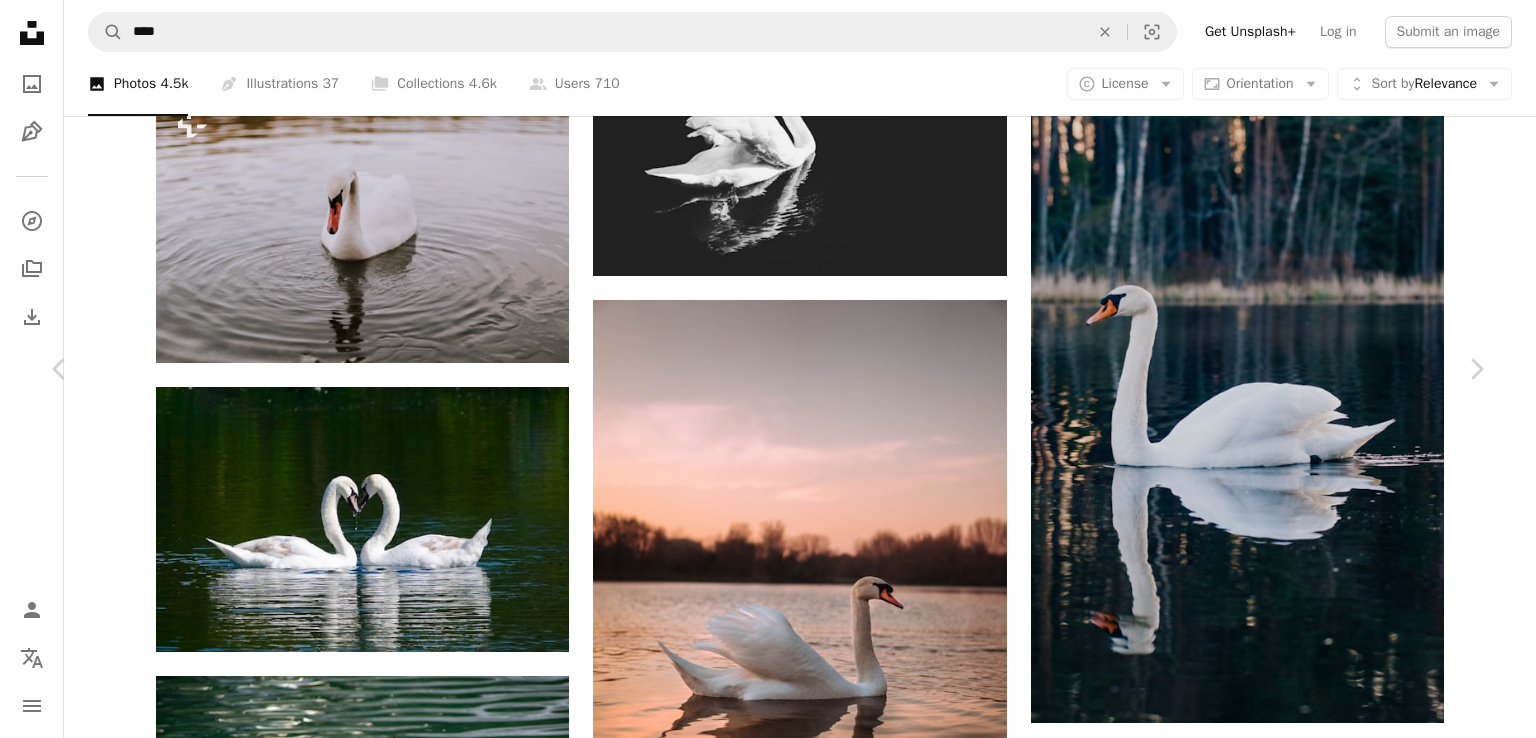 click on "An X shape Chevron left Chevron right Alan Mersom merse A heart A plus sign Edit image   Plus sign for Unsplash+ Download free Chevron down Zoom in Views 498 Downloads 13 A forward-right arrow Share Info icon Info More Actions Calendar outlined Published on  July 31, 2023 Safety Free to use under the  Unsplash License animal bird grey brown outdoors swan Free stock photos Browse premium related images on iStock  |  Save 20% with code UNSPLASH20 View more on iStock  ↗ Related images A heart A plus sign Marian Strinoiu Available for hire A checkmark inside of a circle Arrow pointing down A heart A plus sign Phil Jolley Arrow pointing down A heart A plus sign Alina Novikova Arrow pointing down Plus sign for Unsplash+ A heart A plus sign Curated Lifestyle For  Unsplash+ A lock   Download Plus sign for Unsplash+ A heart A plus sign Ales Krivec For  Unsplash+ A lock   Download A heart A plus sign Omar Ramadan Available for hire A checkmark inside of a circle Arrow pointing down A heart A plus sign James Smith" at bounding box center [768, 8979] 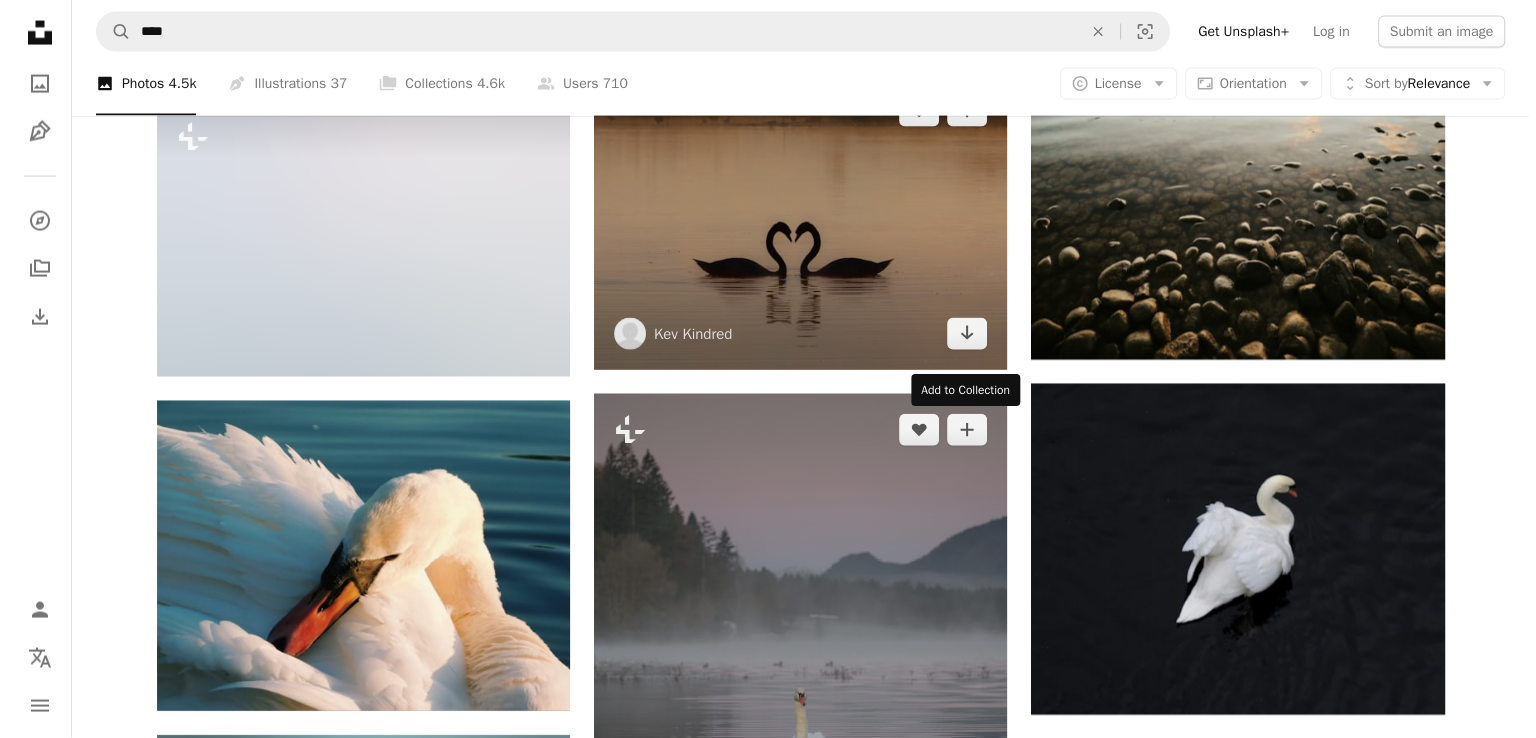 scroll, scrollTop: 11900, scrollLeft: 0, axis: vertical 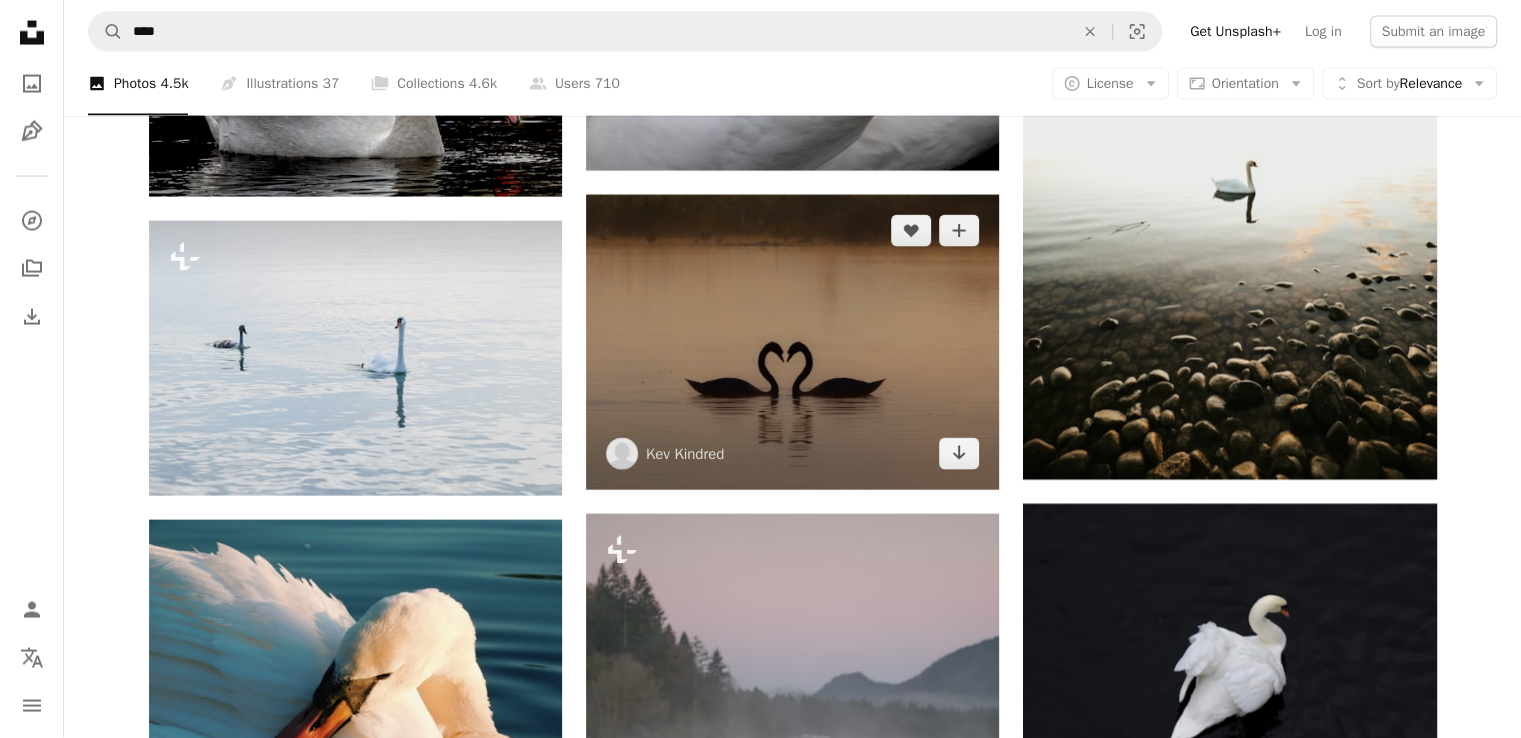 click at bounding box center (792, 342) 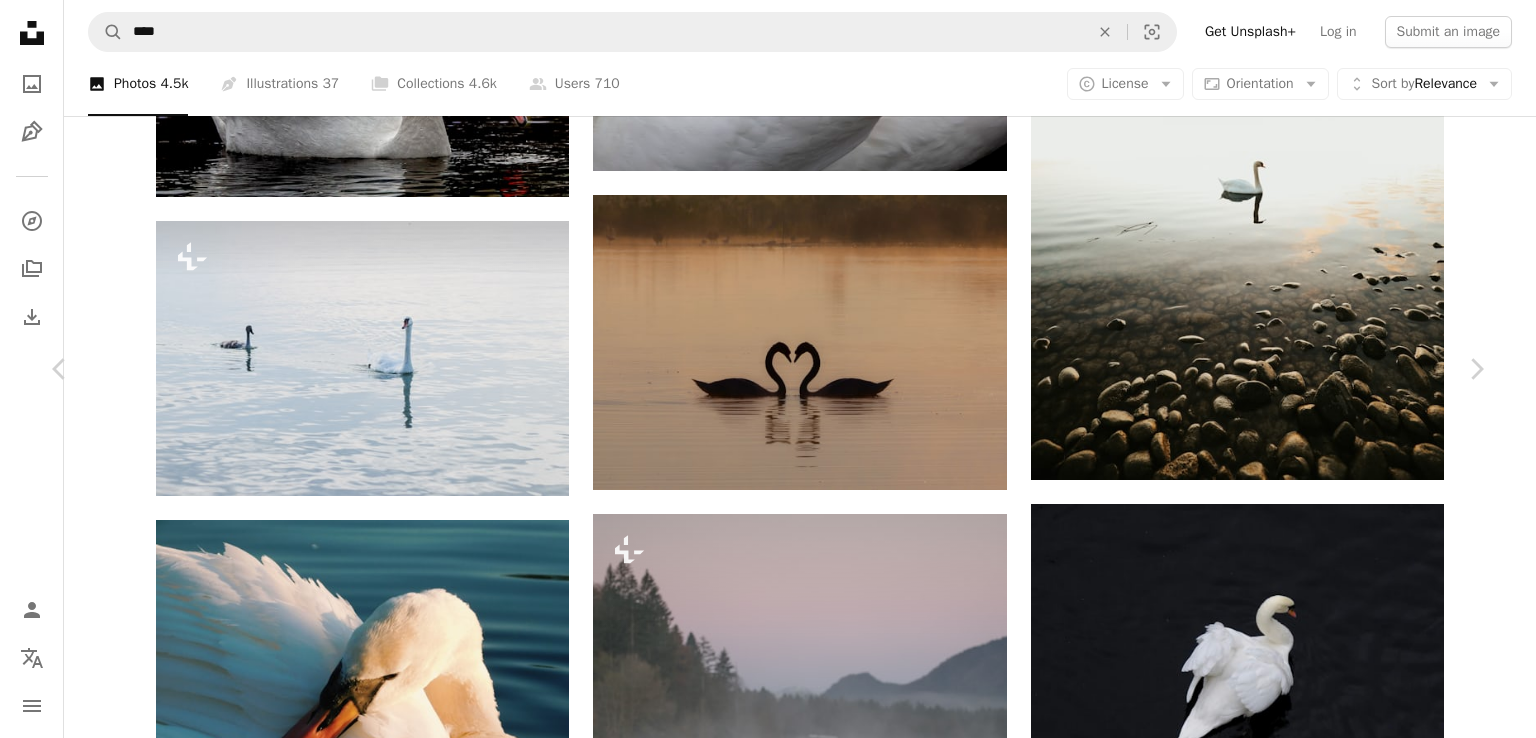 scroll, scrollTop: 2900, scrollLeft: 0, axis: vertical 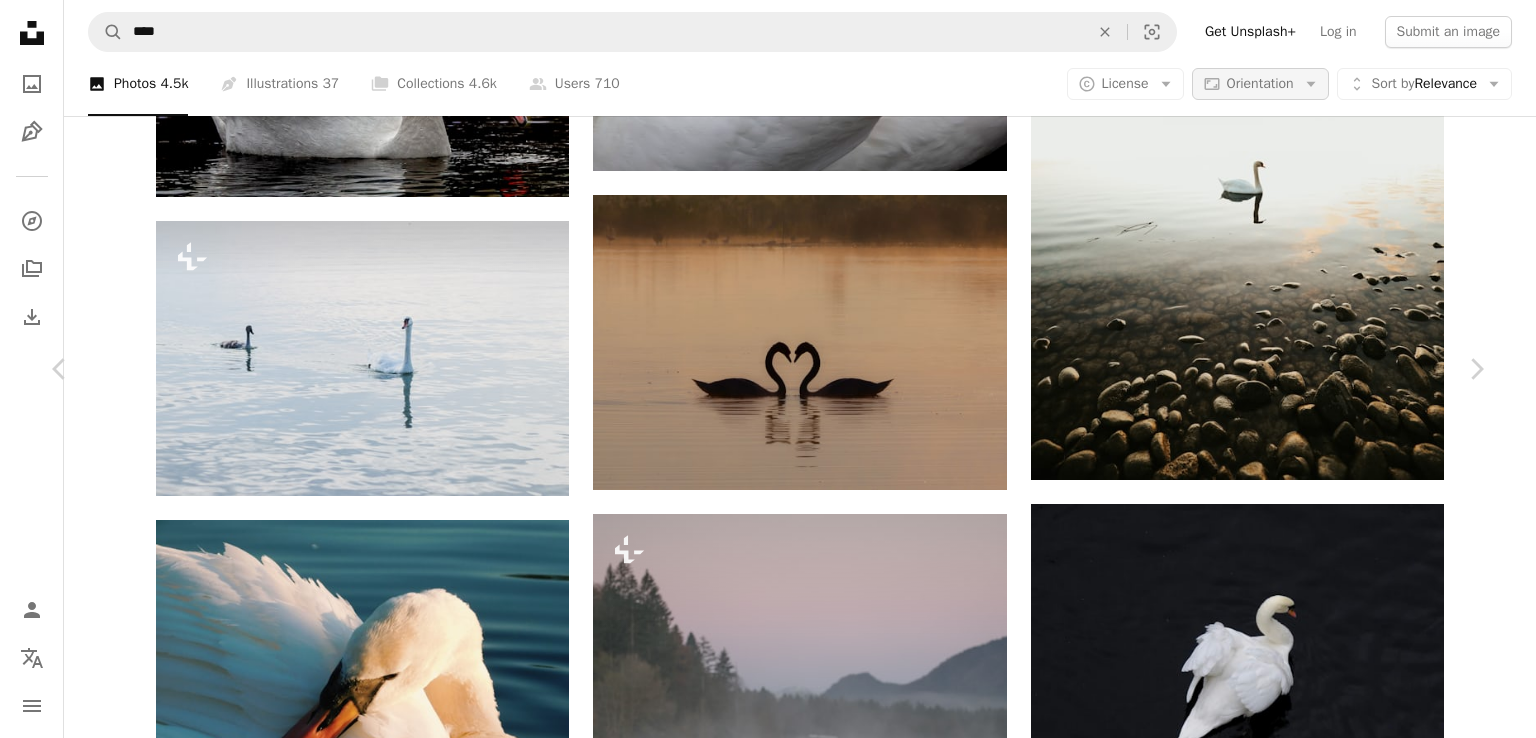 click on "An X shape Chevron left Chevron right R. [FIRST] [LAST] A heart A plus sign Edit image   Plus sign for Unsplash+ Download free Chevron down Zoom in Views 46,196 Downloads 1,028 A forward-right arrow Share Info icon Info More Actions Calendar outlined Published on  June 26, 2021 Camera NIKON CORPORATION, NIKON D600 Safety Free to use under the  Unsplash License love animals swans animal bird grey swan Public domain images Browse premium related images on iStock  |  Save 20% with code UNSPLASH20 View more on iStock  ↗ Related images A heart A plus sign Martin Wemyss Arrow pointing down Plus sign for Unsplash+ A heart A plus sign Ales Krivec For  Unsplash+ A lock   Download A heart A plus sign Mehrsa Arrow pointing down A heart A plus sign Anthony Arrow pointing down Plus sign for Unsplash+ A heart A plus sign Ales Krivec For  Unsplash+ A lock   Download A heart A plus sign kenny goossen Arrow pointing down A heart A plus sign David Valentine Available for hire A checkmark inside of a circle A heart Cj" at bounding box center [768, 4150] 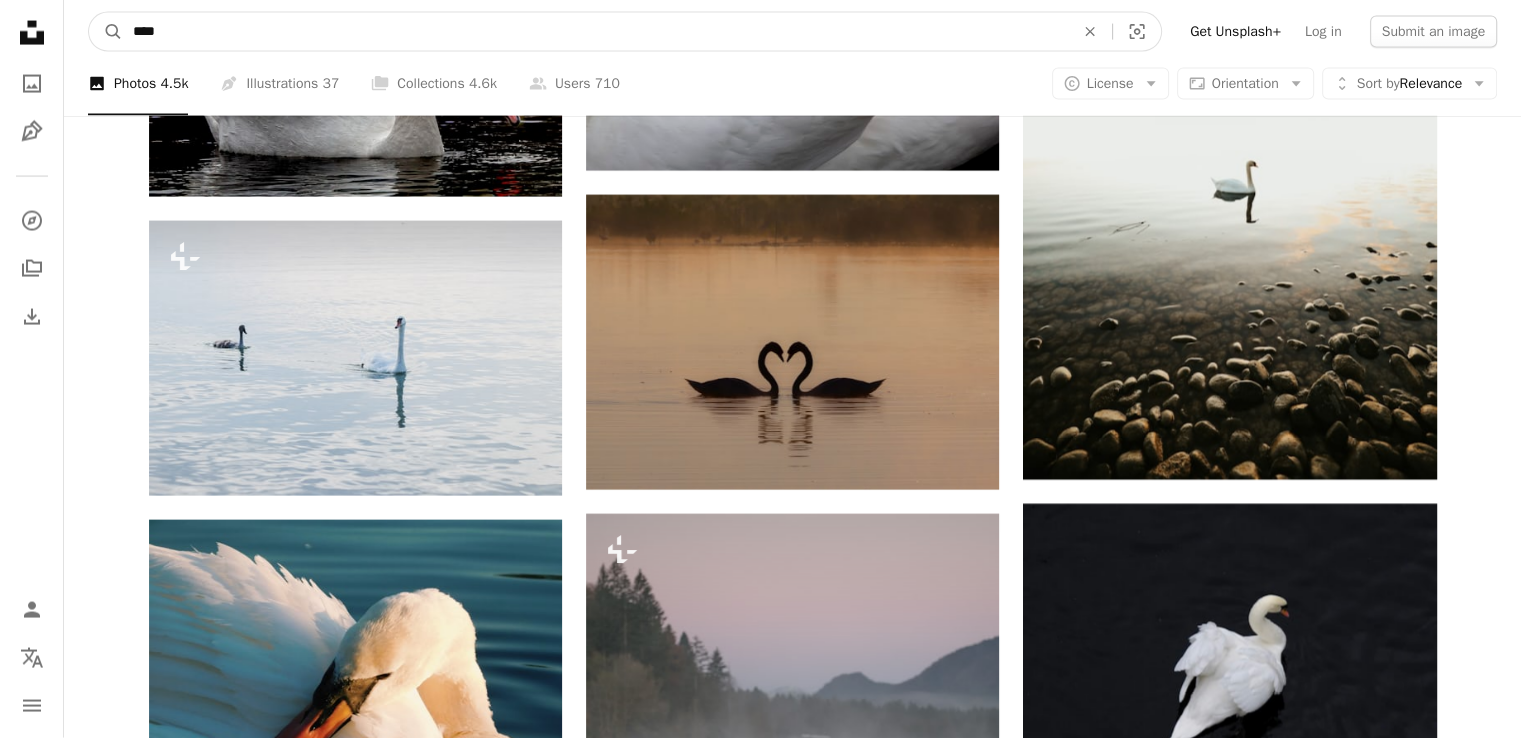drag, startPoint x: 171, startPoint y: 39, endPoint x: 42, endPoint y: 48, distance: 129.31357 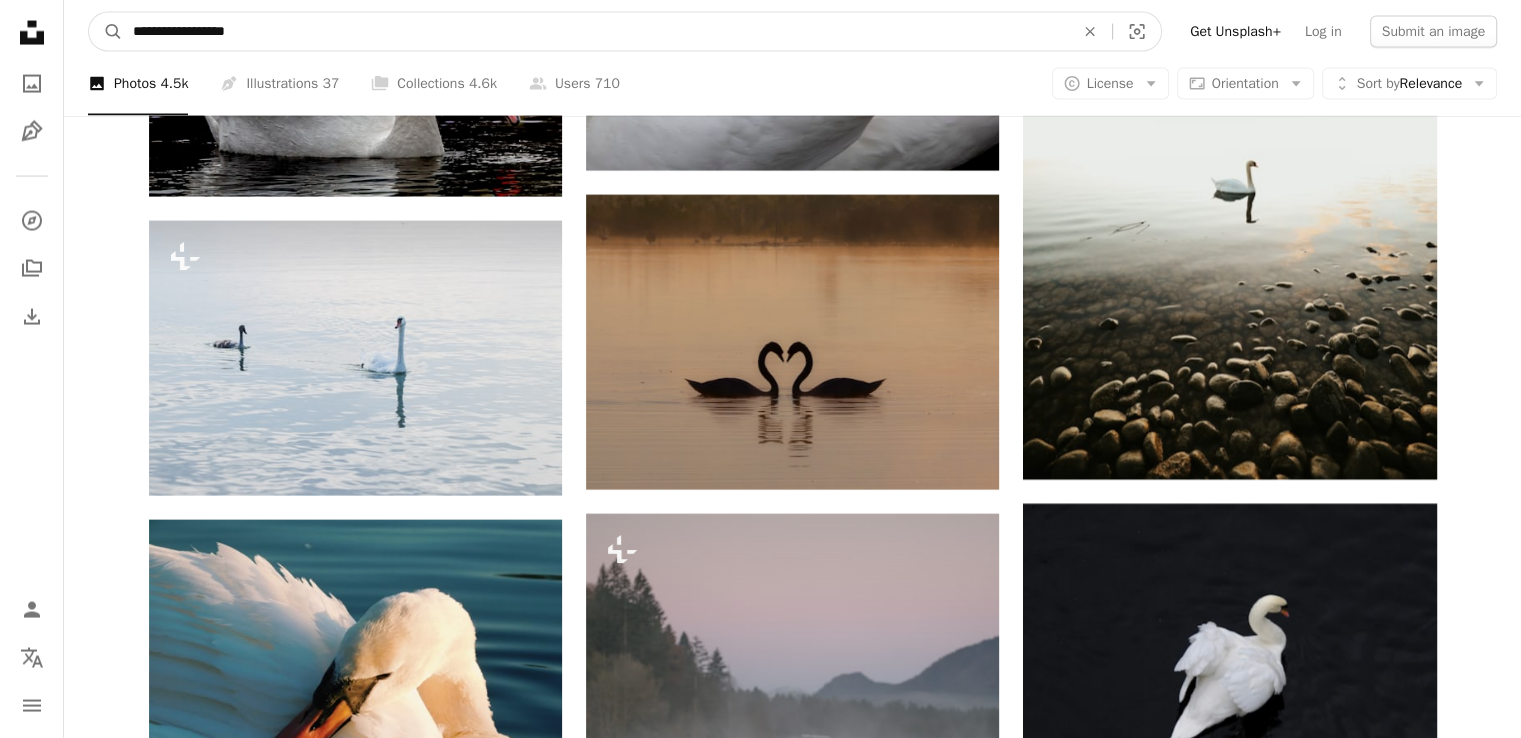type on "**********" 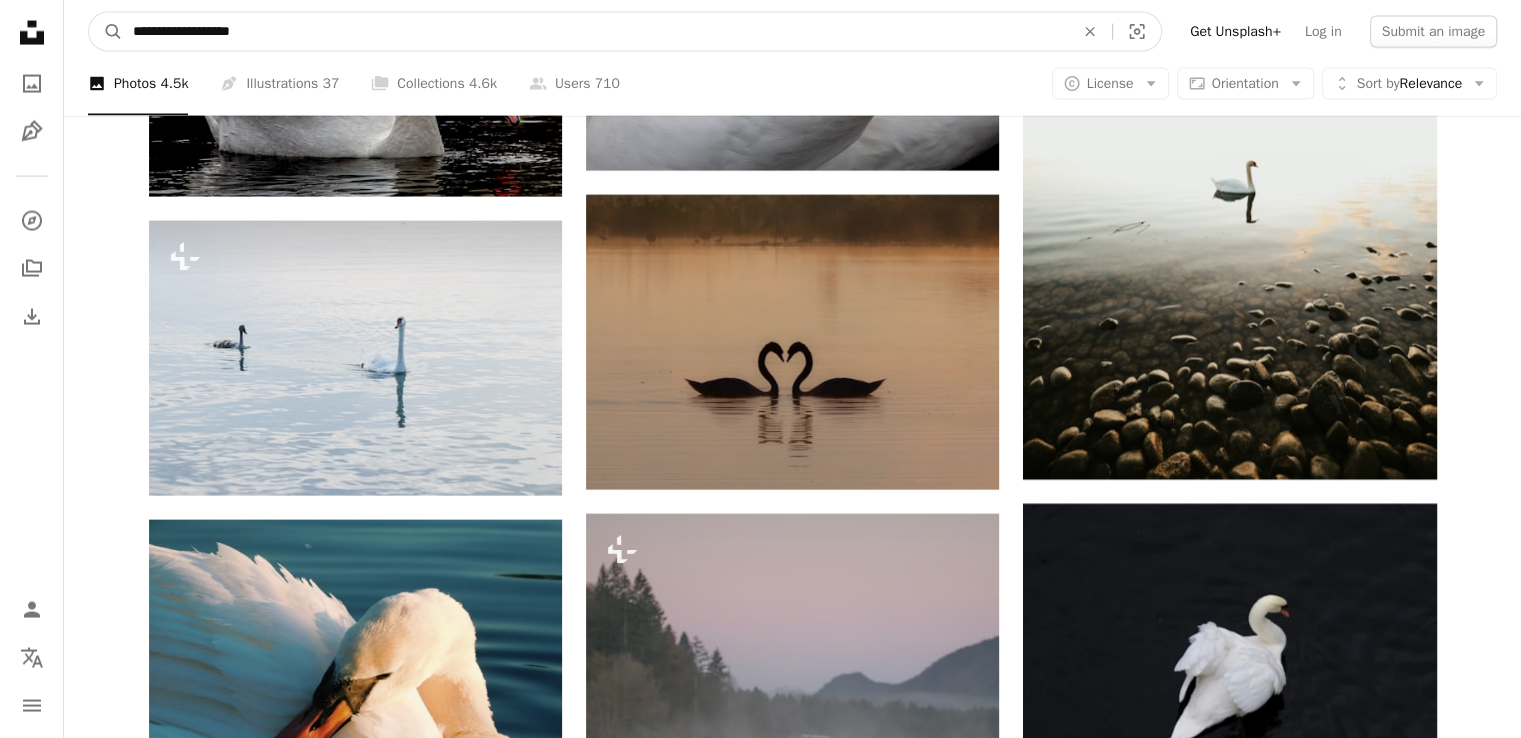 click on "A magnifying glass" at bounding box center (106, 32) 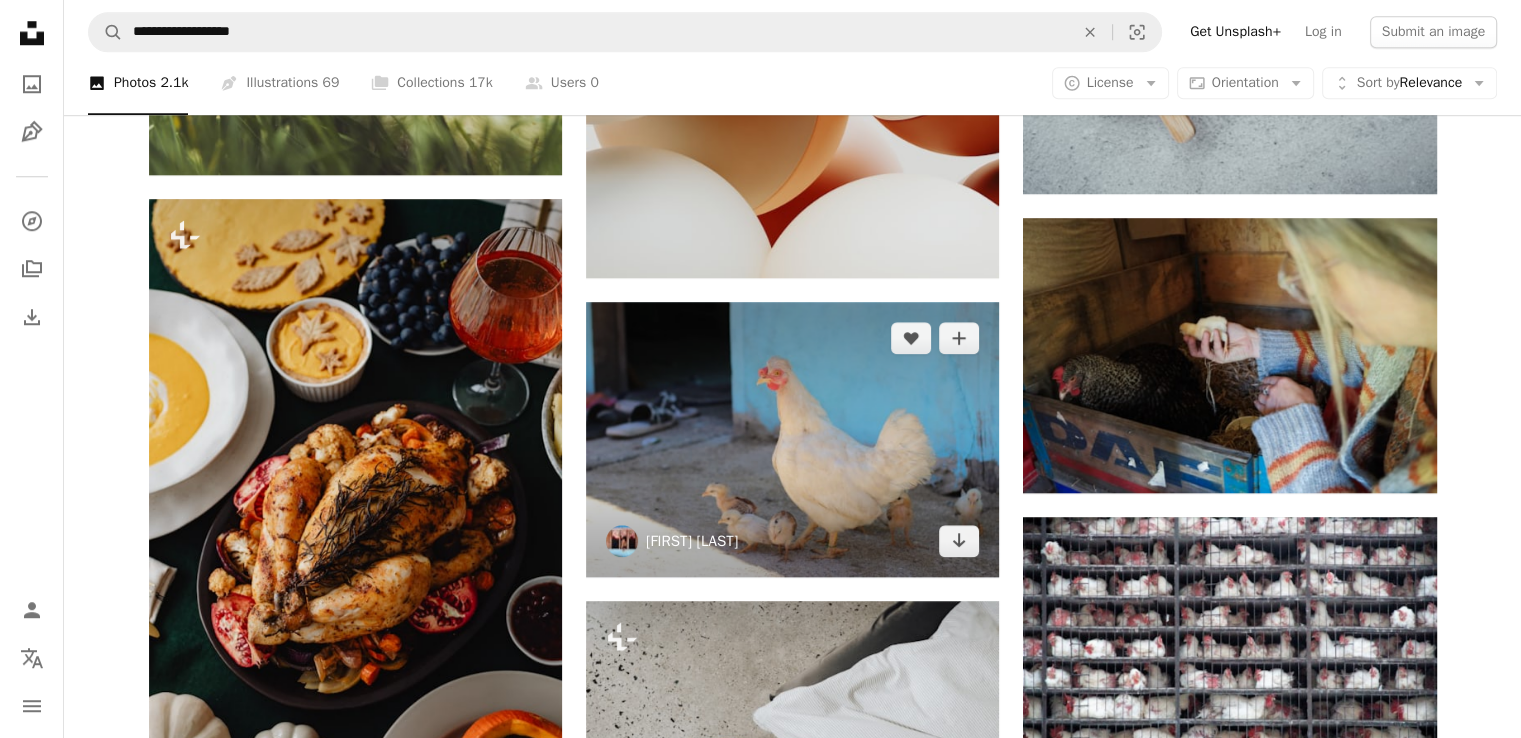 scroll, scrollTop: 2000, scrollLeft: 0, axis: vertical 